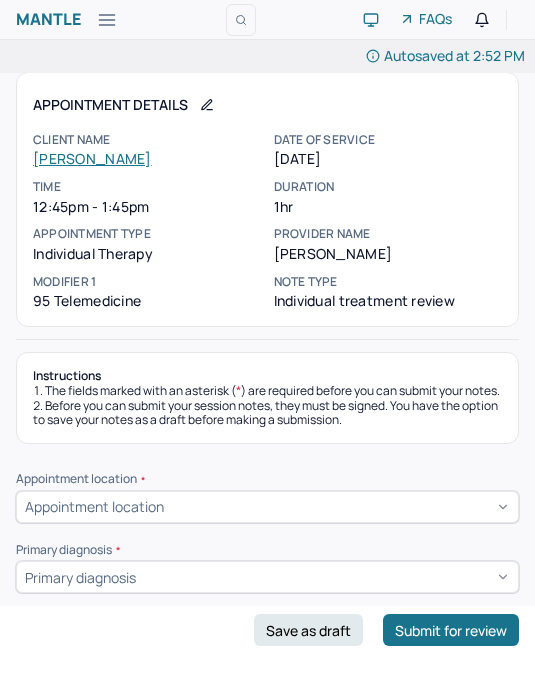 scroll, scrollTop: 133, scrollLeft: 0, axis: vertical 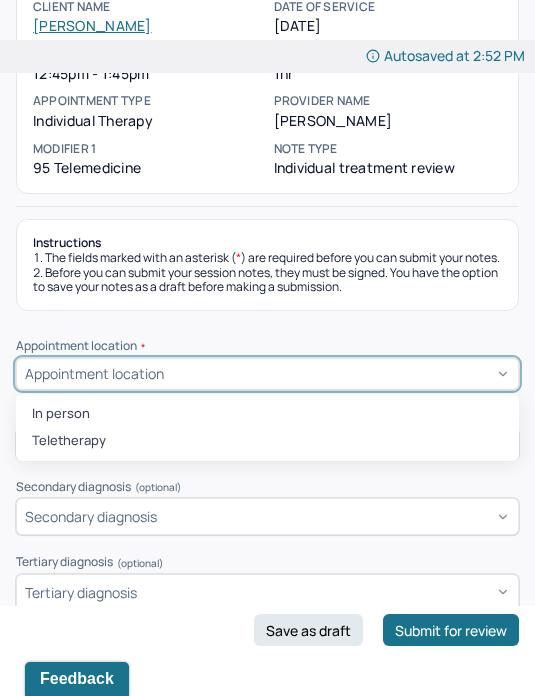 click on "Teletherapy" at bounding box center [267, 441] 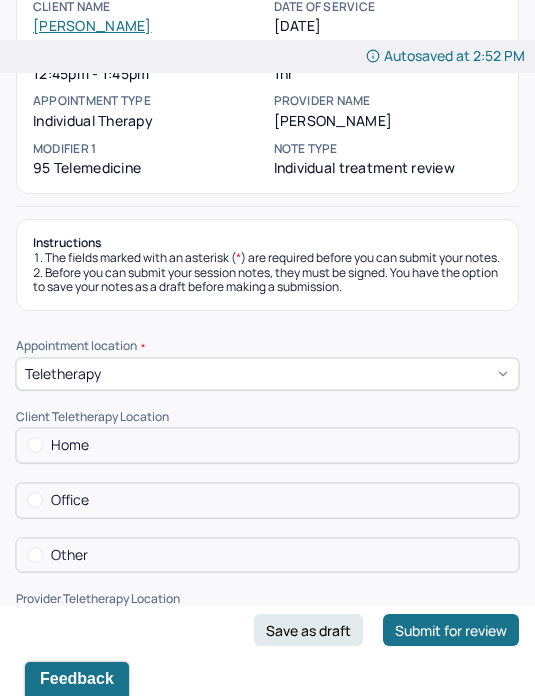 click on "Home" at bounding box center [267, 445] 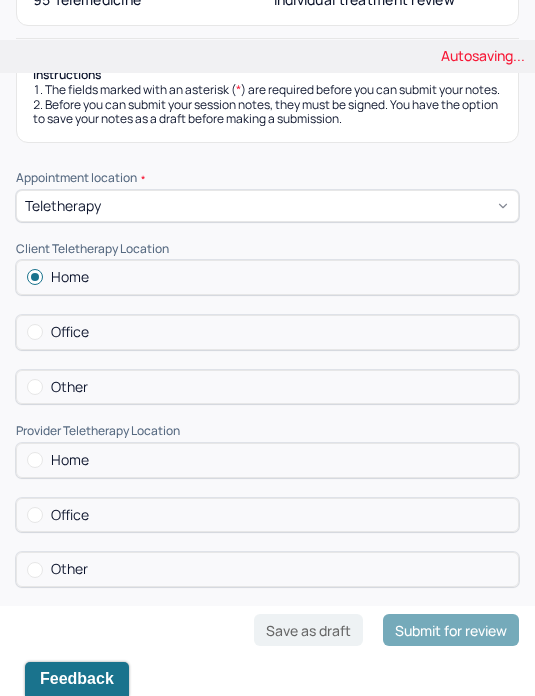 click on "Home" at bounding box center (267, 460) 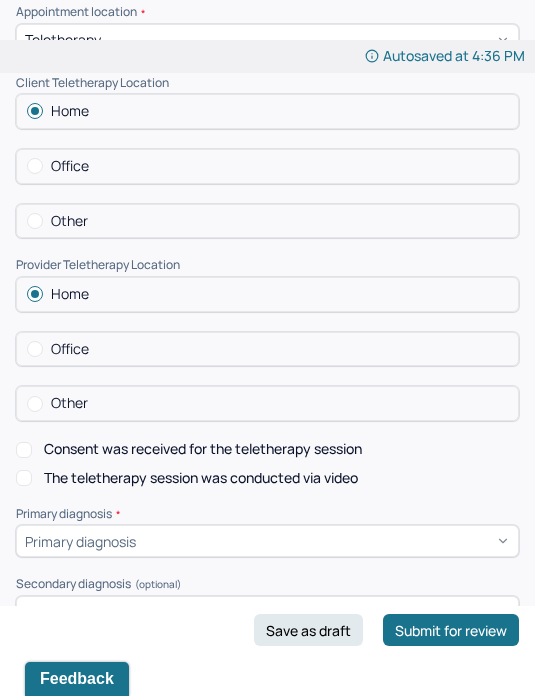 scroll, scrollTop: 497, scrollLeft: 0, axis: vertical 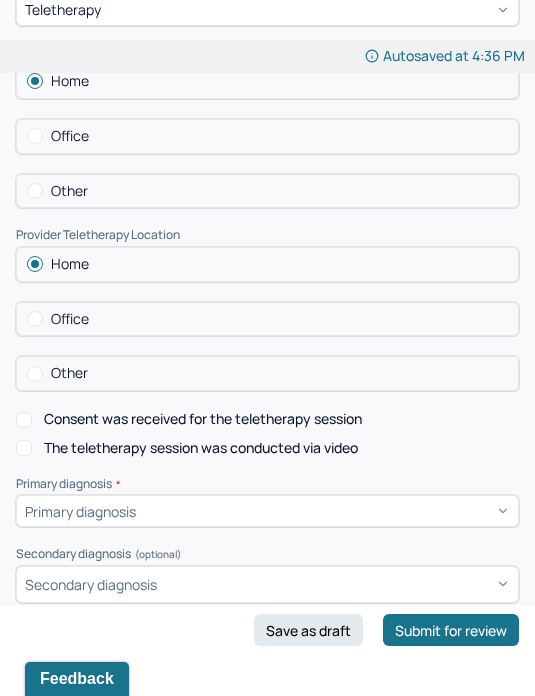 click on "Consent was received for the teletherapy session" at bounding box center [203, 419] 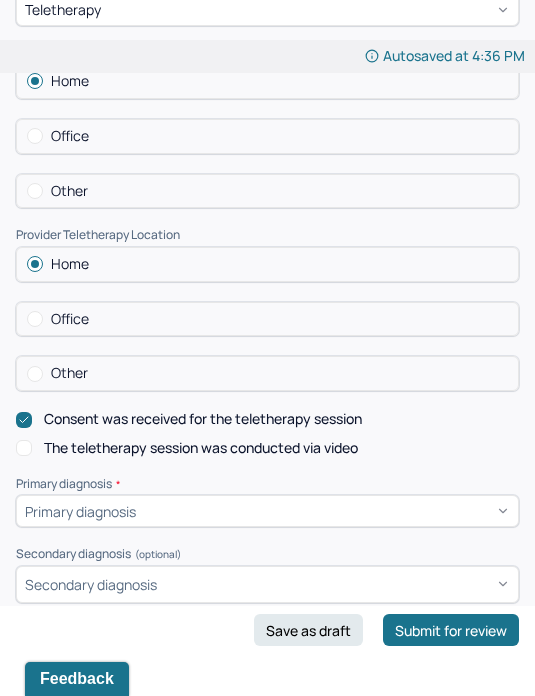 click on "The teletherapy session was conducted via video" at bounding box center (201, 448) 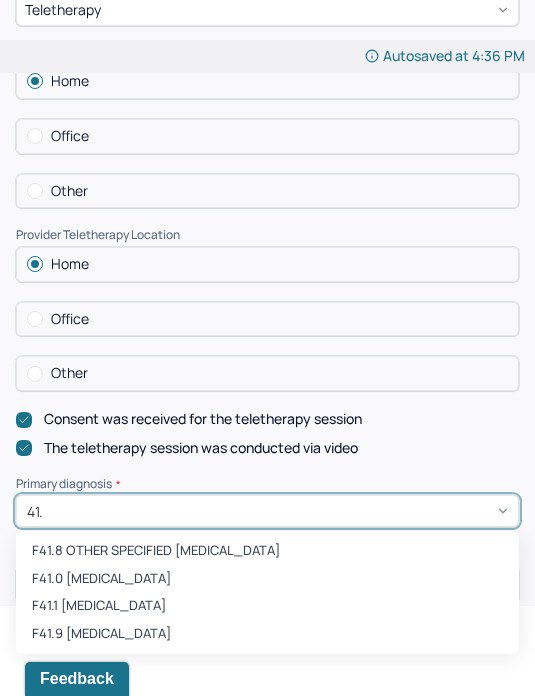 click on "F41.9 ANXIETY DISORDER UNSPECIFIED" at bounding box center (267, 634) 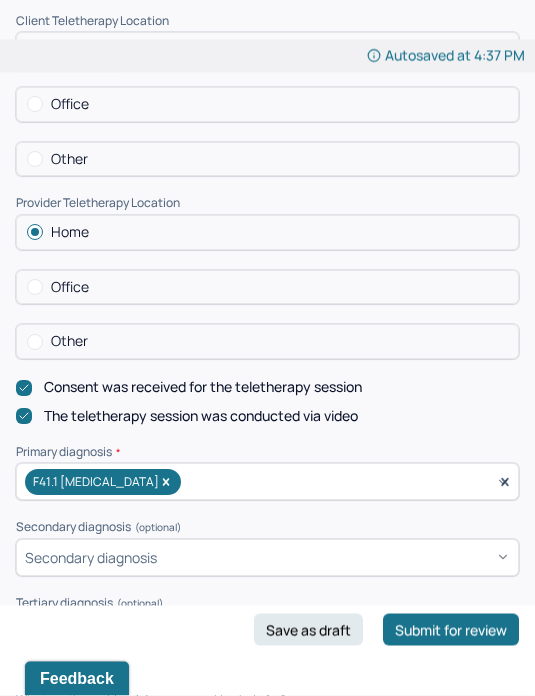 scroll, scrollTop: 654, scrollLeft: 0, axis: vertical 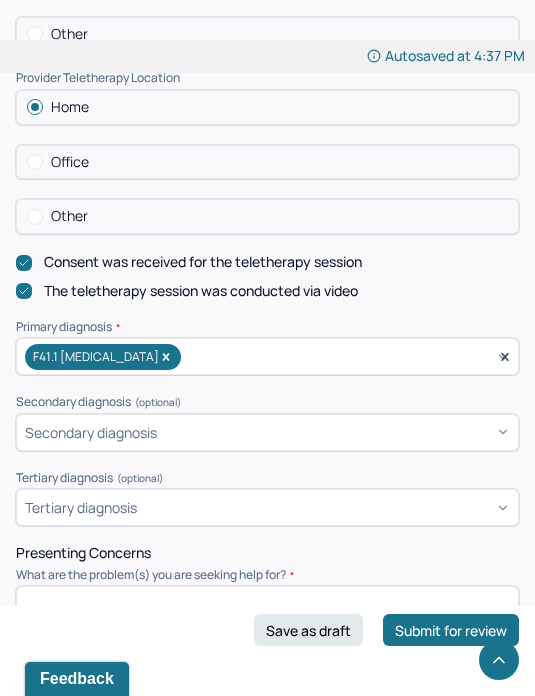 click at bounding box center [267, 626] 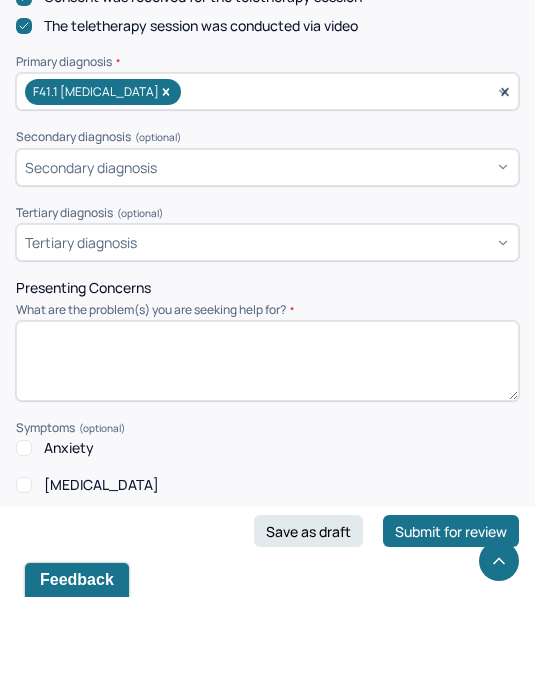 scroll, scrollTop: 820, scrollLeft: 0, axis: vertical 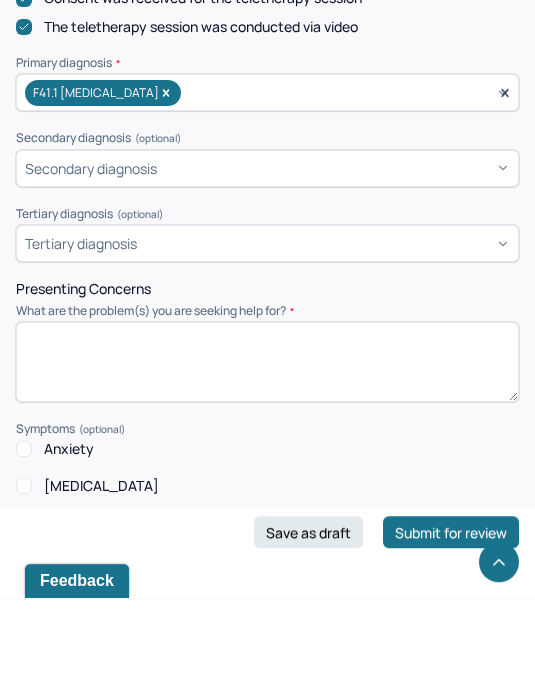 click on "Anxiety" at bounding box center [24, 547] 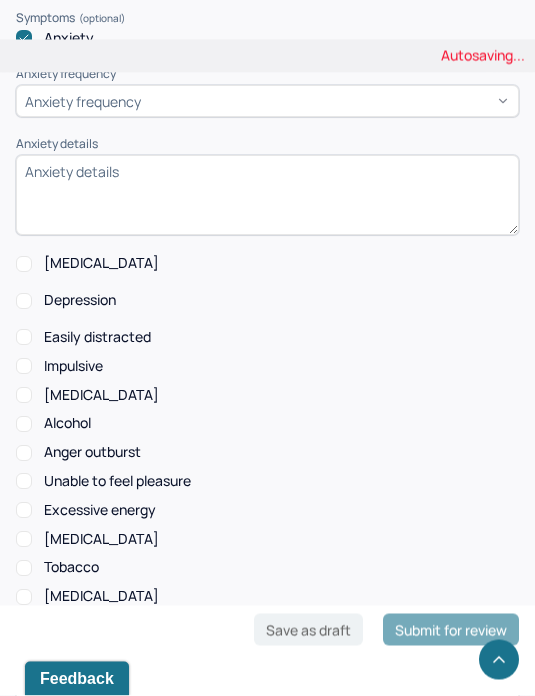 scroll, scrollTop: 1329, scrollLeft: 0, axis: vertical 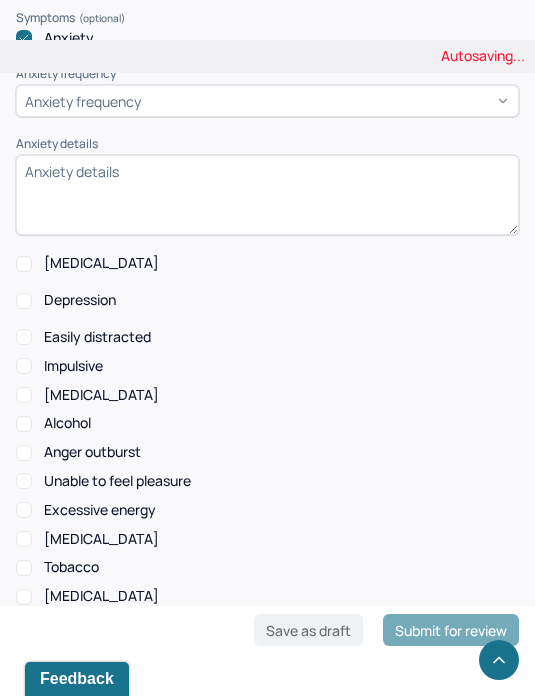click on "Depression" at bounding box center (24, 301) 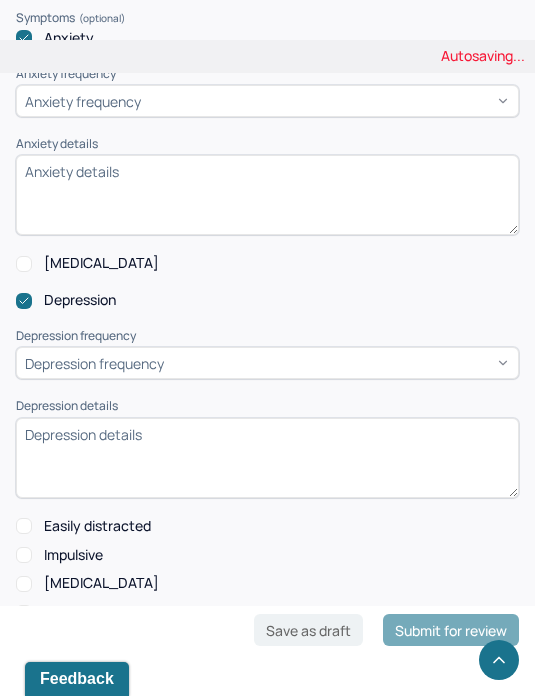 click on "Easily distracted" at bounding box center (83, 526) 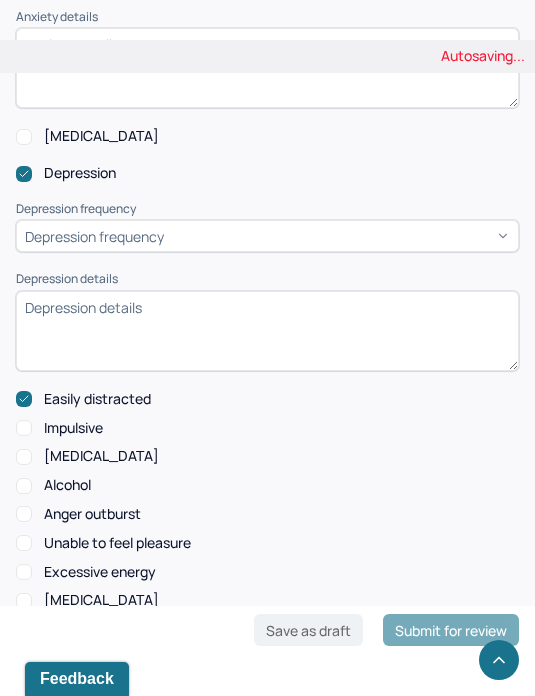 scroll, scrollTop: 1457, scrollLeft: 0, axis: vertical 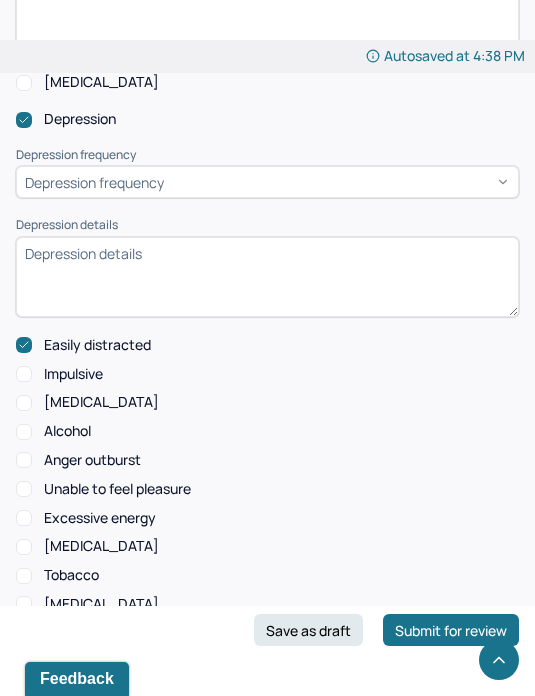 click on "Autosaved at 4:38 PM Appointment Details Client name Sean Fitzgerald Date of service 07/21/2025 Time 12:45pm - 1:45pm Duration 1hr Appointment type individual therapy Provider name Mary Zottoli Modifier 1 95 Telemedicine Note type Individual treatment review Instructions The fields marked with an asterisk ( * ) are required before you can submit your notes. Before you can submit your session notes, they must be signed. You have the option to save your notes as a draft before making a submission. Appointment location * Teletherapy Client Teletherapy Location Home Office Other Provider Teletherapy Location Home Office Other Consent was received for the teletherapy session The teletherapy session was conducted via video Primary diagnosis * F41.1 GENERALIZED ANXIETY DISORDER Secondary diagnosis (optional) Secondary diagnosis Tertiary diagnosis (optional) Tertiary diagnosis Presenting Concerns What are the problem(s) you are seeking help for? Symptoms Anxiety Anxiety frequency Anxiety frequency Anxiety details * *" at bounding box center (267, 1714) 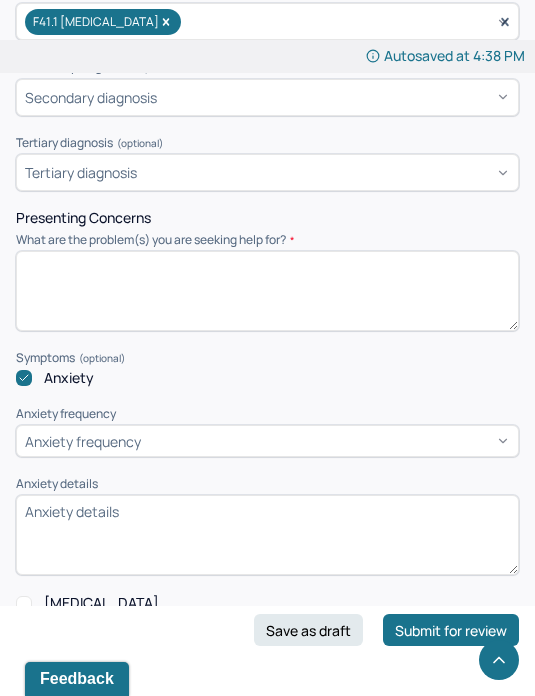 scroll, scrollTop: 988, scrollLeft: 0, axis: vertical 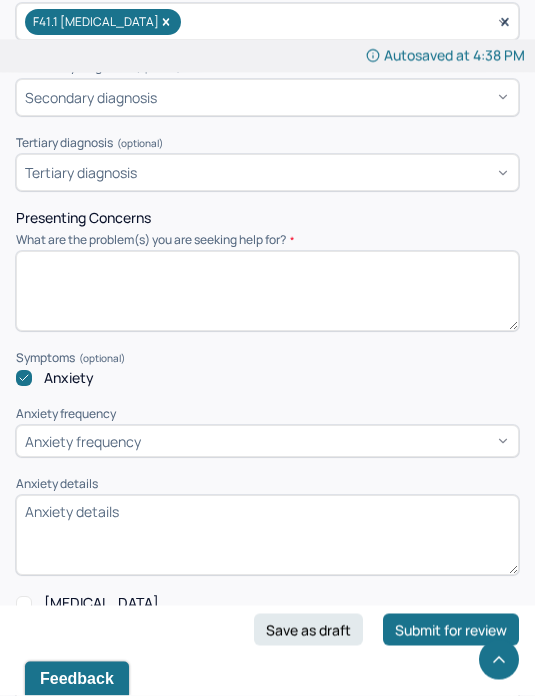 click at bounding box center [267, 292] 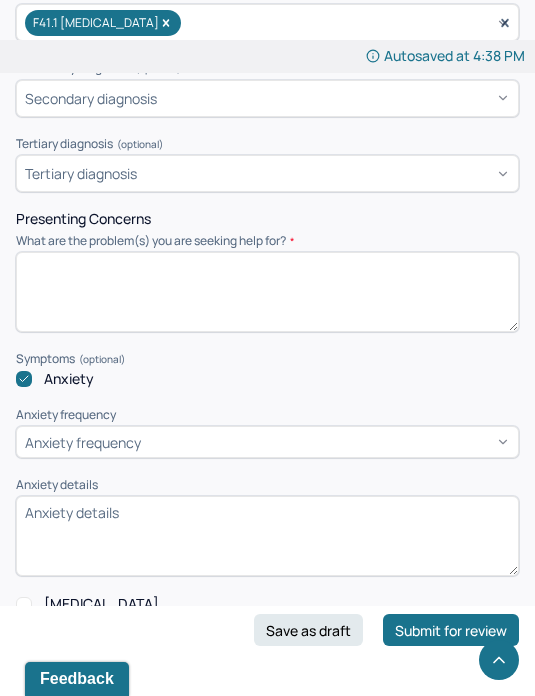 click on "Save as draft" at bounding box center (308, 630) 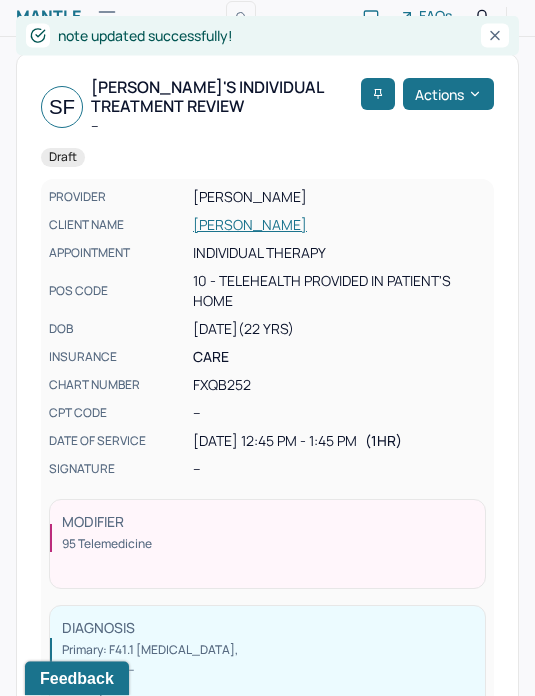 scroll, scrollTop: 0, scrollLeft: 0, axis: both 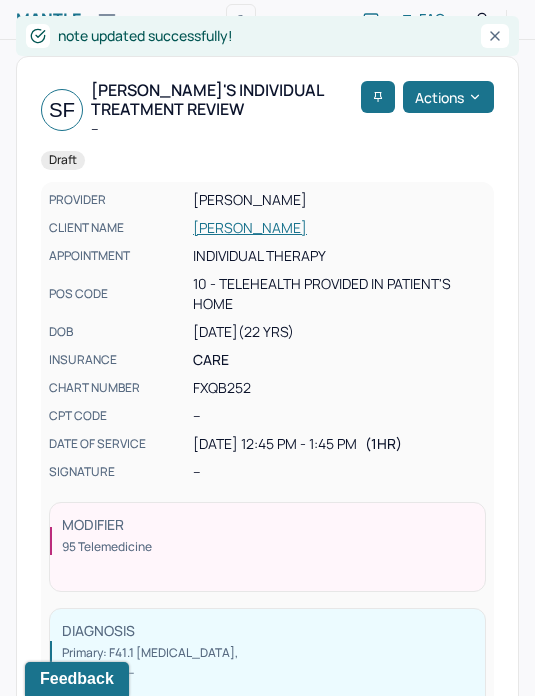 click on "[PERSON_NAME]" at bounding box center (339, 228) 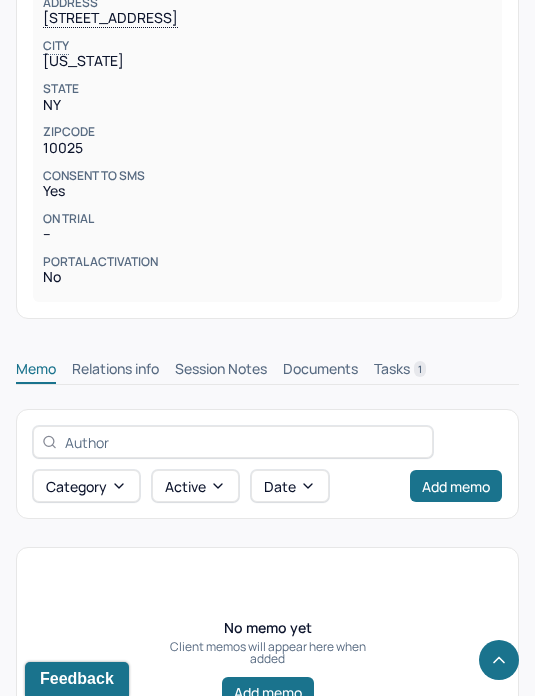 click on "Session Notes" at bounding box center (221, 371) 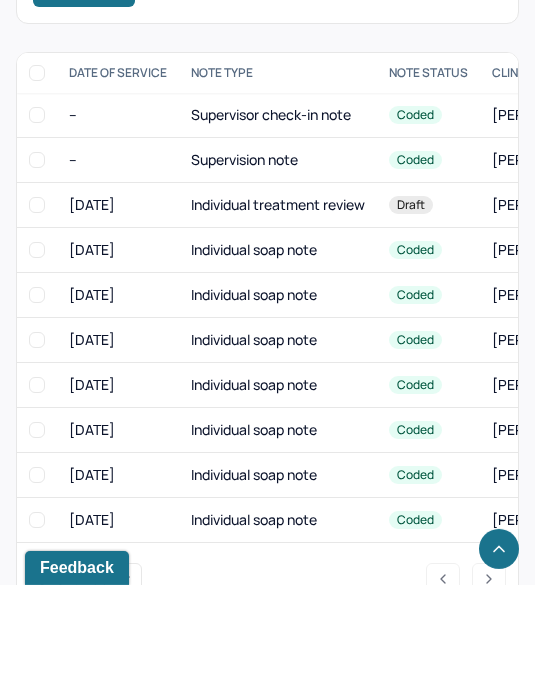 scroll, scrollTop: 1247, scrollLeft: 0, axis: vertical 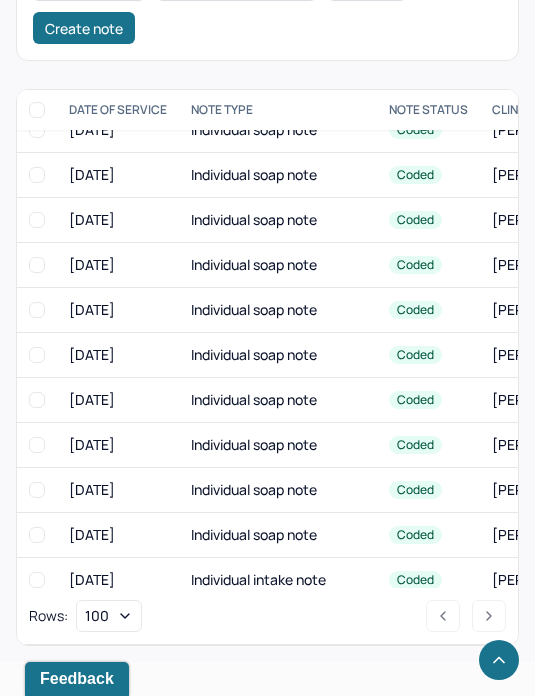 click on "Individual intake note" at bounding box center [278, 580] 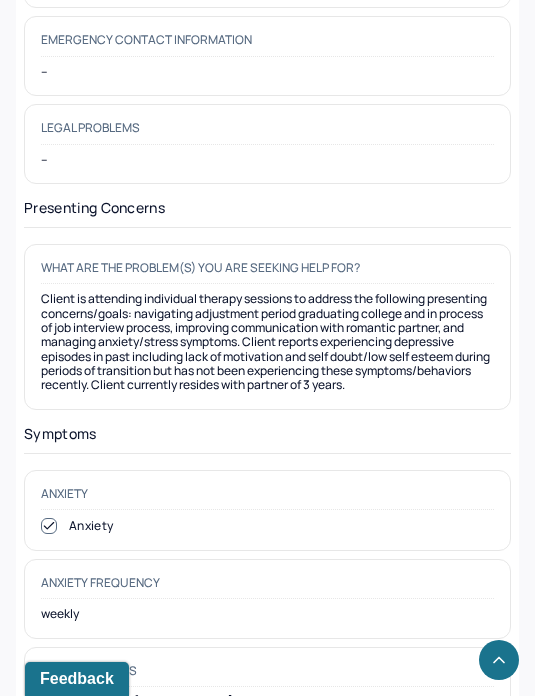 scroll, scrollTop: 3047, scrollLeft: 0, axis: vertical 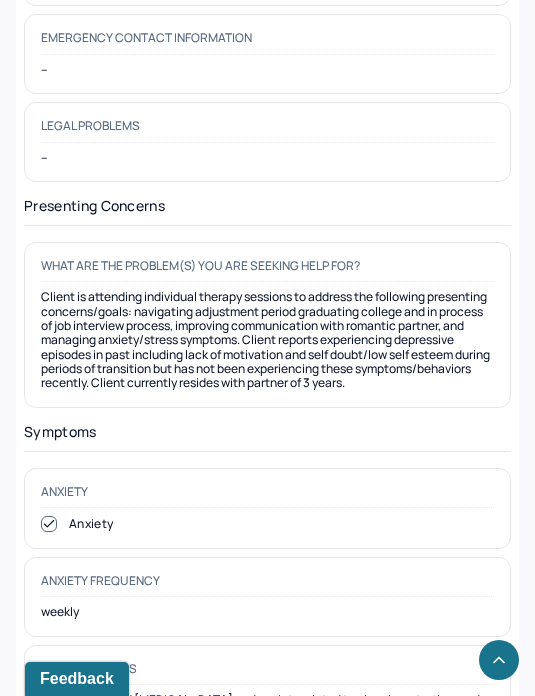 click on "Client is attending individual therapy sessions to address the following presenting concerns/goals: navigating adjustment period graduating college and in process of job interview process, improving communication with romantic partner, and managing anxiety/stress symptoms. Client reports experiencing depressive episodes in past including lack of motivation and self doubt/low self esteem during periods of transition but has not been experiencing these symptoms/behaviors recently. Client currently resides with partner of 3 years." at bounding box center [267, 340] 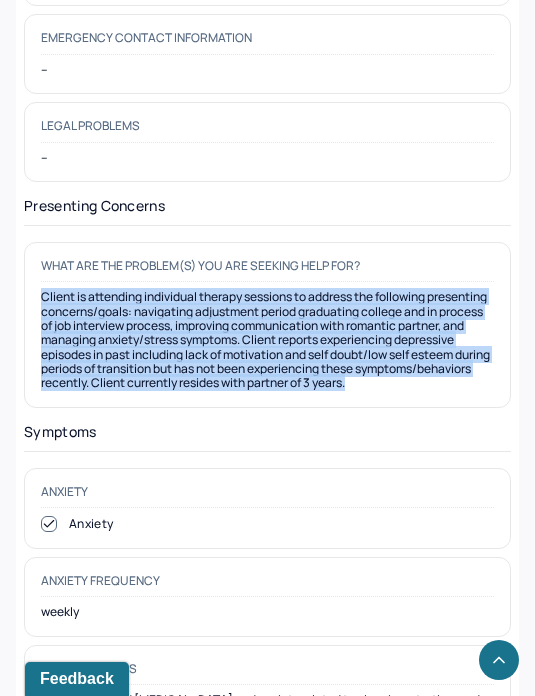copy on "Client is attending individual therapy sessions to address the following presenting concerns/goals: navigating adjustment period graduating college and in process of job interview process, improving communication with romantic partner, and managing anxiety/stress symptoms. Client reports experiencing depressive episodes in past including lack of motivation and self doubt/low self esteem during periods of transition but has not been experiencing these symptoms/behaviors recently. Client currently resides with partner of 3 years." 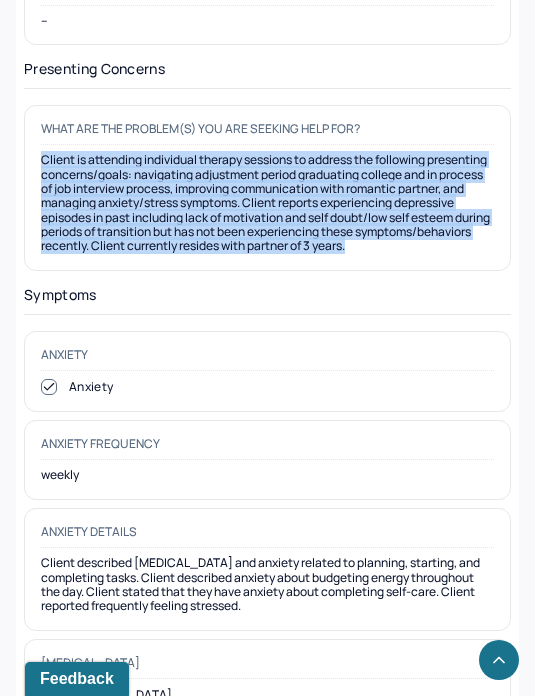 scroll, scrollTop: 3200, scrollLeft: 0, axis: vertical 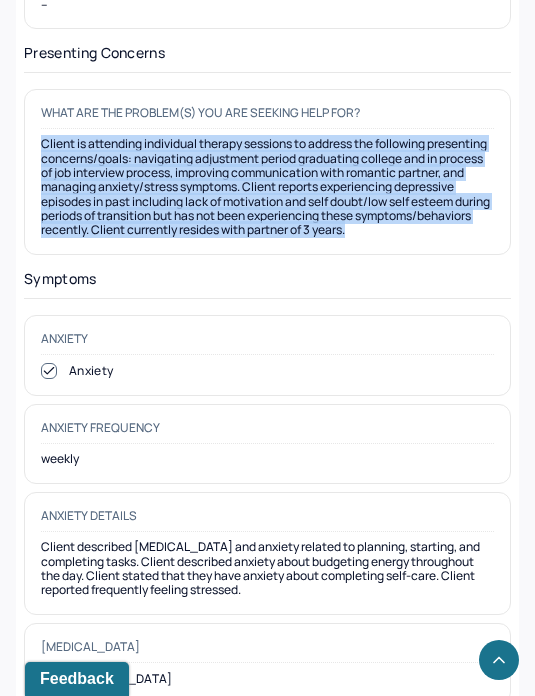 click on "Client described executive dysfunction and anxiety related to planning, starting, and completing tasks. Client described anxiety about budgeting energy throughout the day. Client stated that they have anxiety about completing self-care. Client reported frequently feeling stressed." at bounding box center (267, 569) 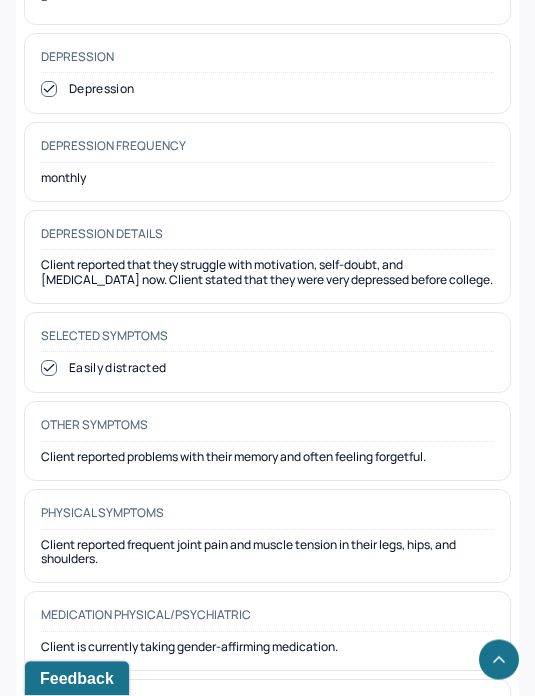 scroll, scrollTop: 4055, scrollLeft: 0, axis: vertical 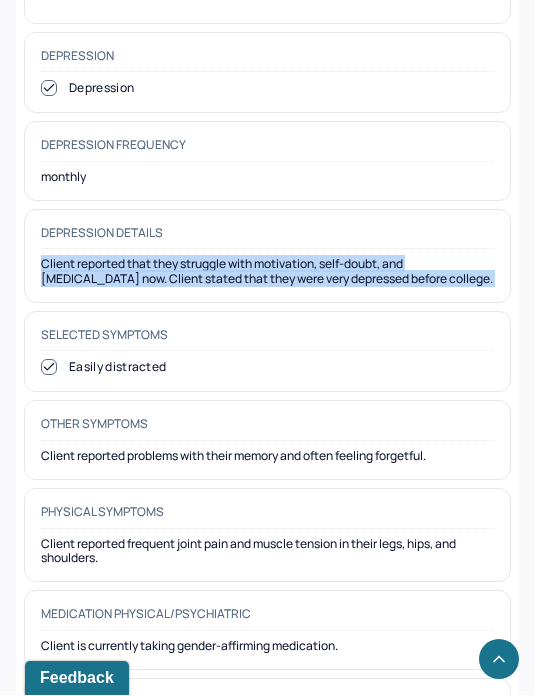 copy on "Client reported that they struggle with motivation, self-doubt, and low self-esteem now. Client stated that they were very depressed before college." 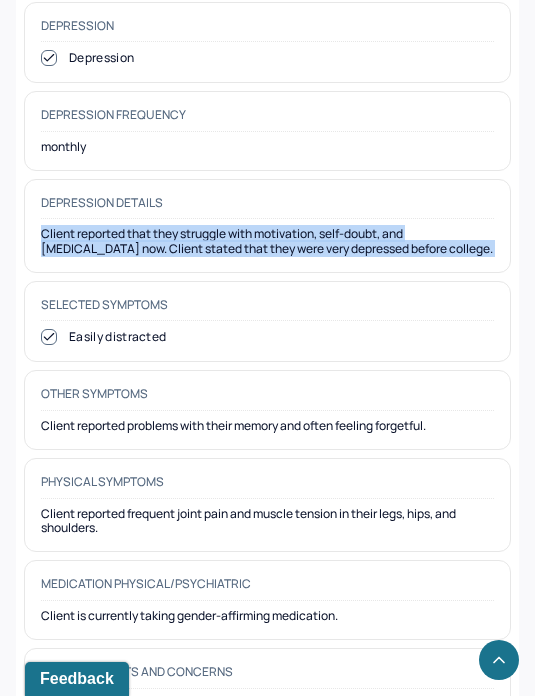 scroll, scrollTop: 4078, scrollLeft: 0, axis: vertical 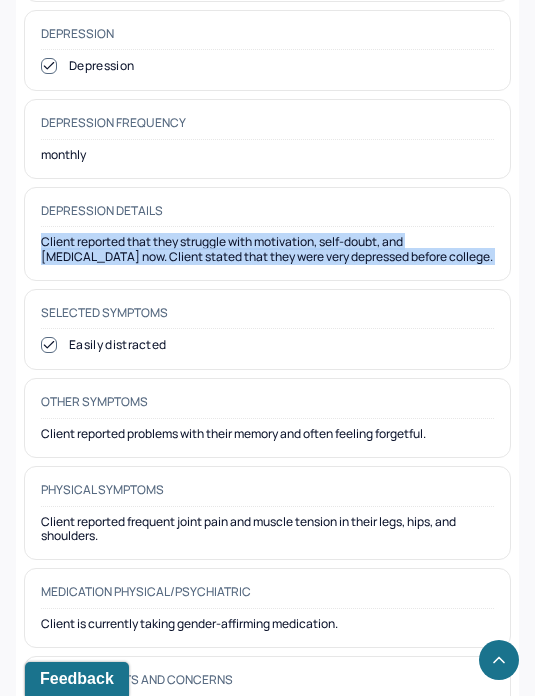 click on "Client is currently taking gender-affirming medication." at bounding box center [267, 624] 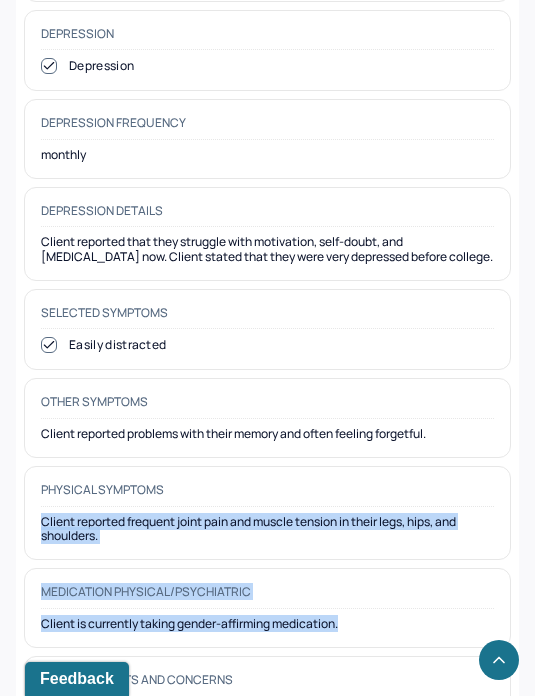 copy on "Client reported frequent joint pain and muscle tension in their legs, hips, and shoulders.  Medication physical/psychiatric Client is currently taking gender-affirming medication." 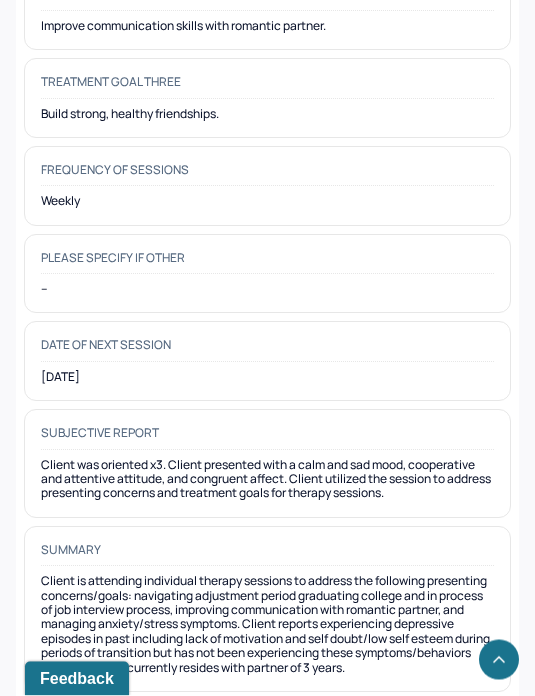 scroll, scrollTop: 10456, scrollLeft: 0, axis: vertical 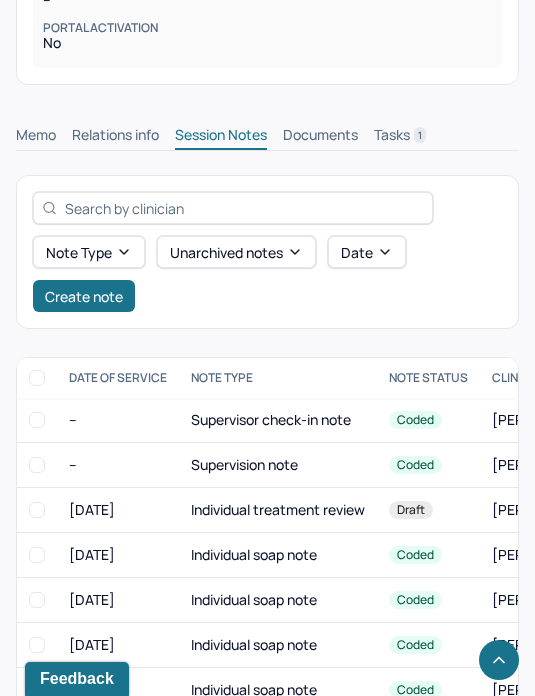 click on "Individual soap note" at bounding box center (278, 555) 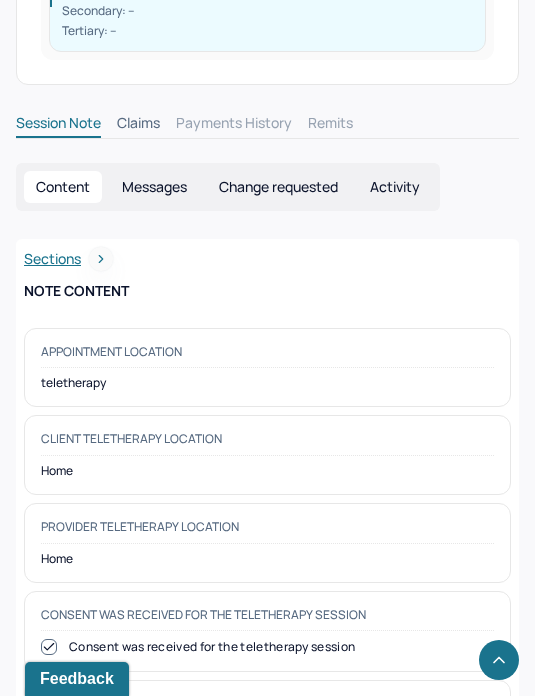 scroll, scrollTop: 941, scrollLeft: 0, axis: vertical 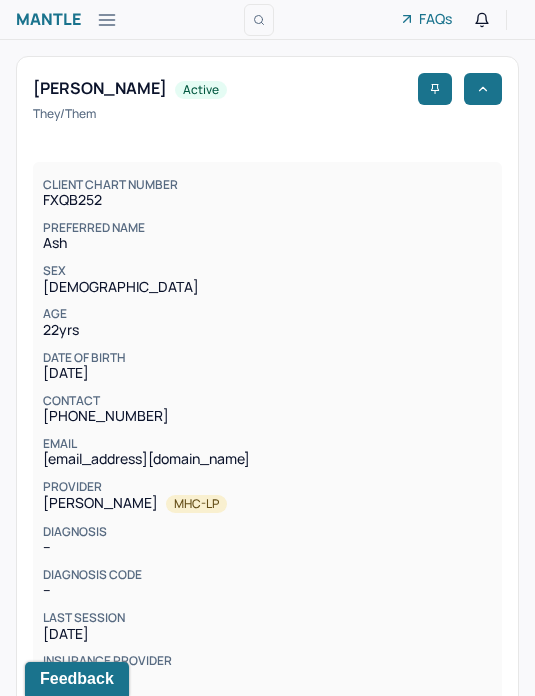 click 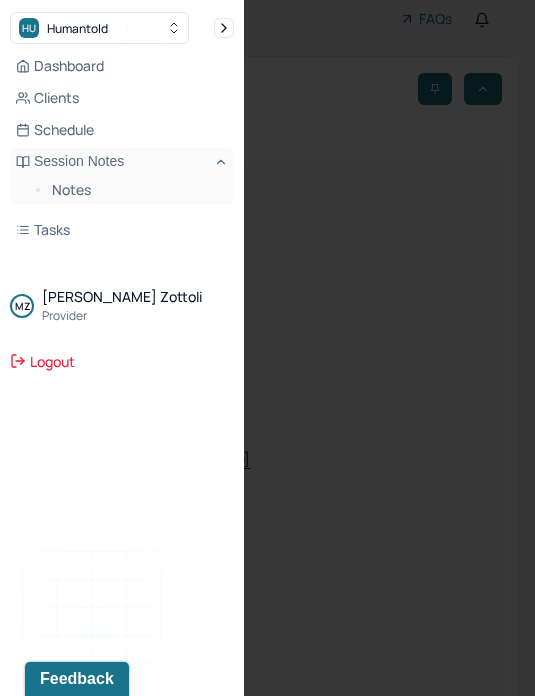 click on "Notes" at bounding box center [135, 190] 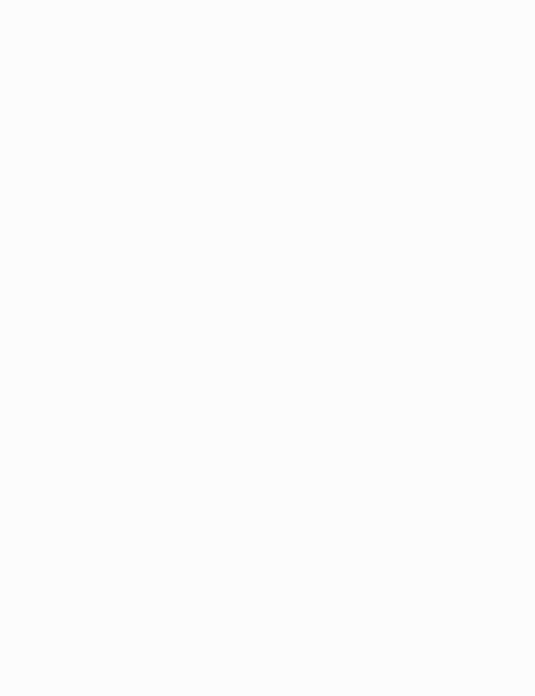 scroll, scrollTop: 0, scrollLeft: 0, axis: both 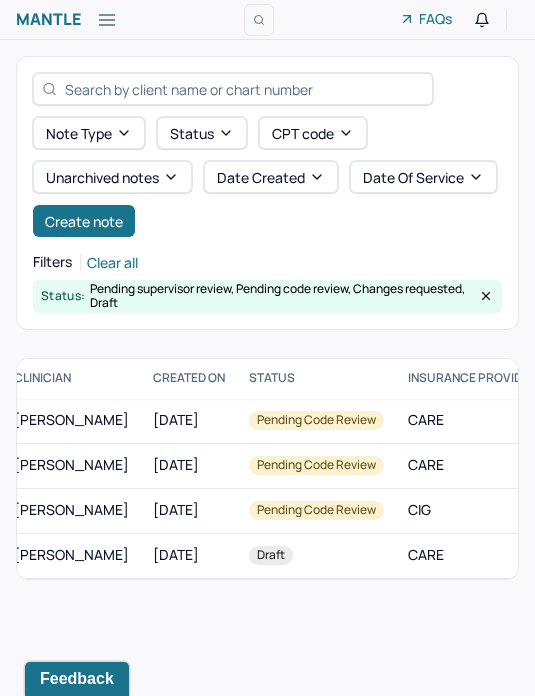click on "Draft" at bounding box center [271, 556] 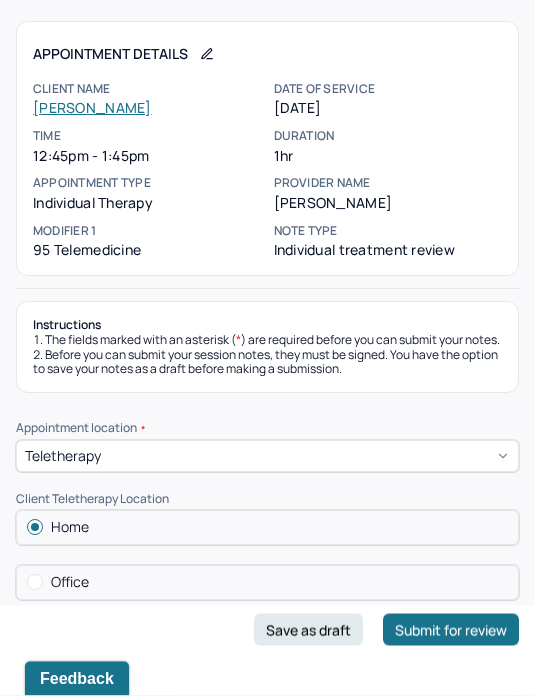 scroll, scrollTop: 0, scrollLeft: 0, axis: both 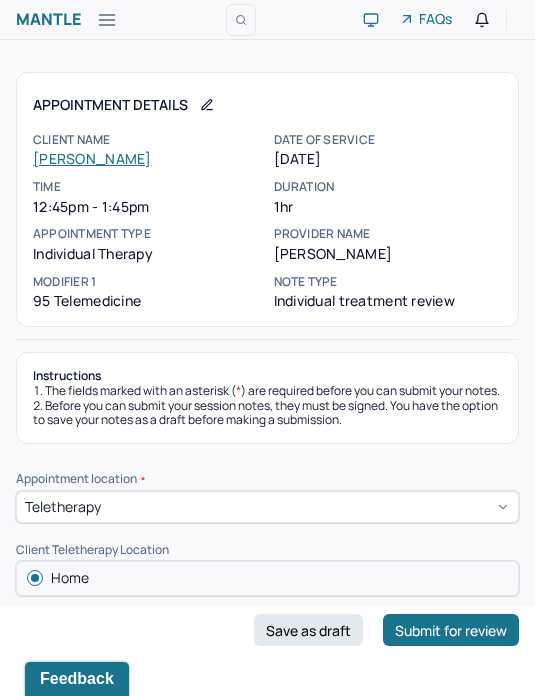 click on "[PERSON_NAME]" at bounding box center (92, 158) 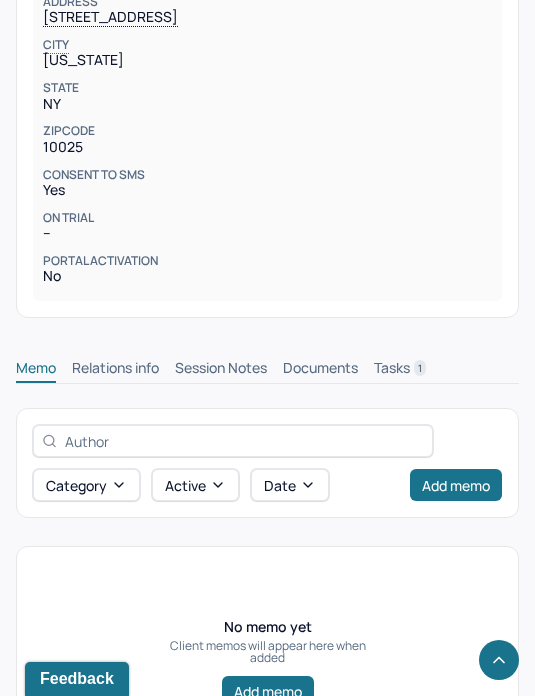 click on "Session Notes" at bounding box center [221, 370] 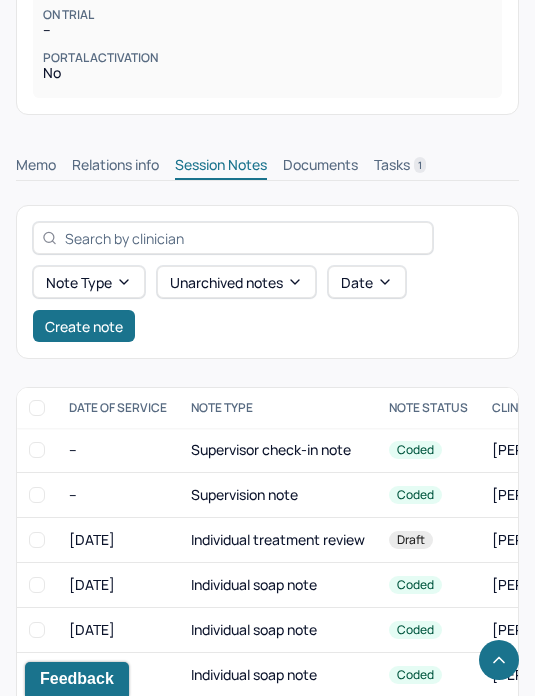 scroll, scrollTop: 958, scrollLeft: 0, axis: vertical 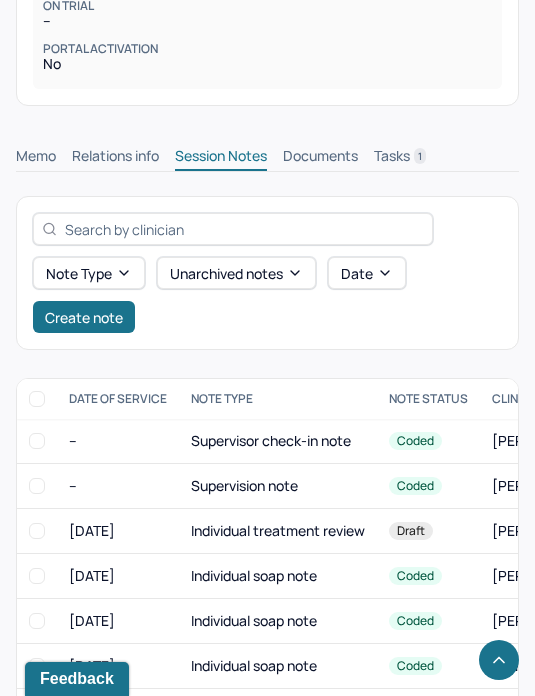 click on "Individual soap note" at bounding box center [278, 576] 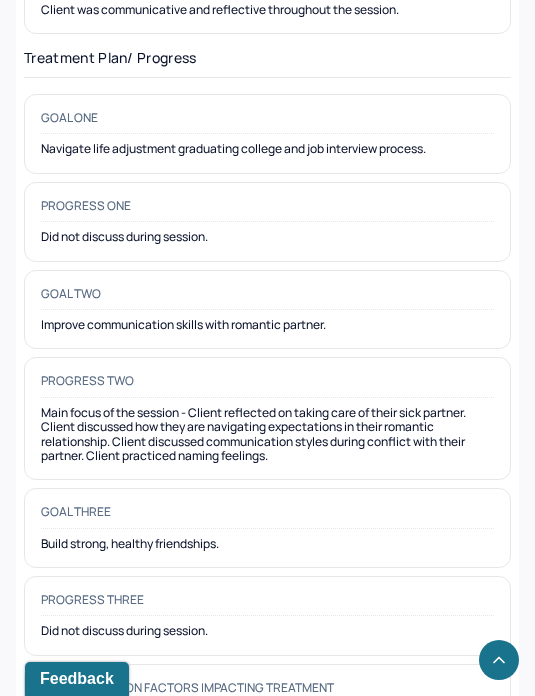 scroll, scrollTop: 3386, scrollLeft: 0, axis: vertical 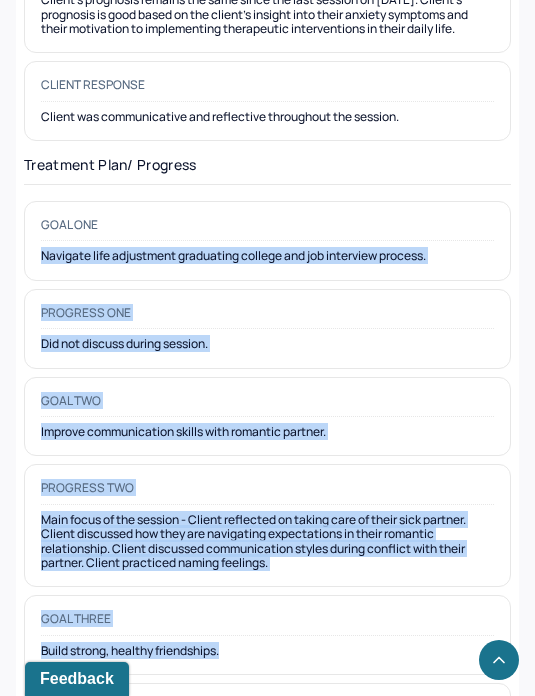 copy on "Navigate life adjustment graduating college and job interview process. Progress one Did not discuss during session.  Goal two Improve communication skills with romantic partner.  Progress two Main focus of the session - Client reflected on taking care of their sick partner. Client discussed how they are navigating expectations in their romantic relationship. Client discussed communication styles during conflict with their partner. Client practiced naming feelings.  Goal three Build strong, healthy friendships." 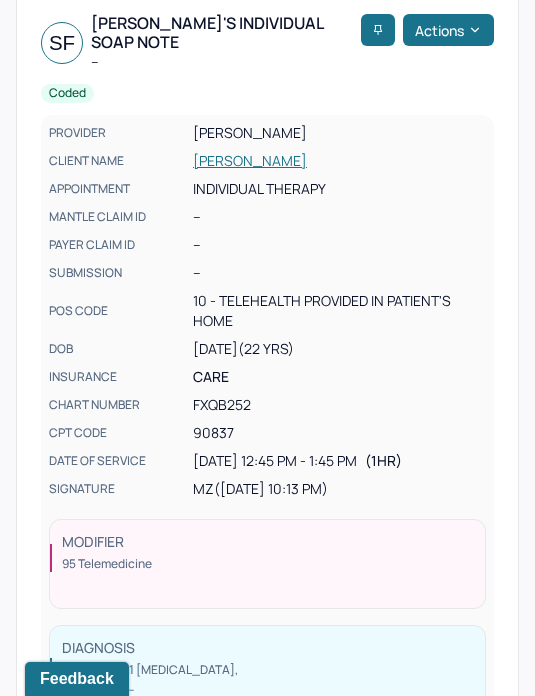 scroll, scrollTop: 0, scrollLeft: 0, axis: both 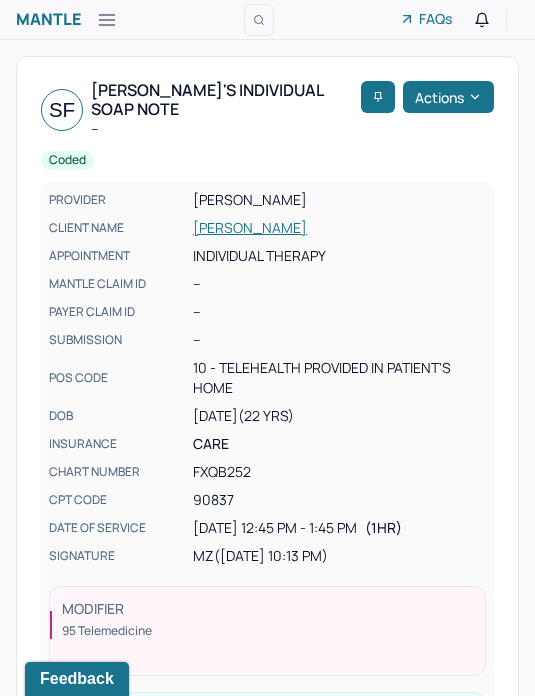 click at bounding box center (107, 20) 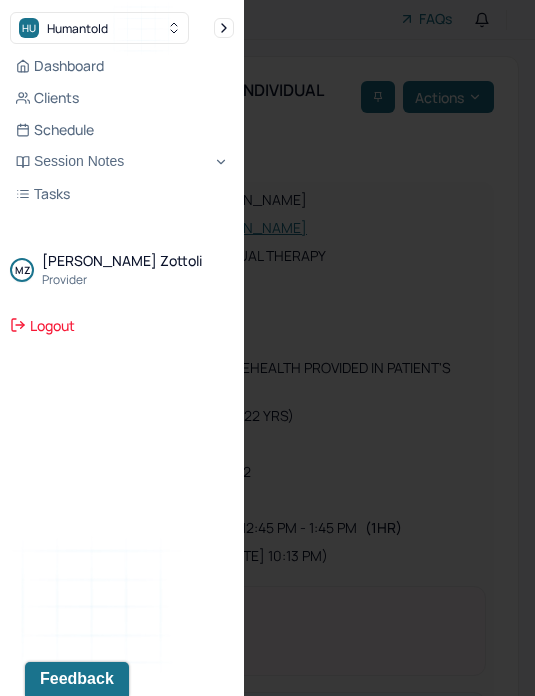 click on "Session Notes" at bounding box center [122, 162] 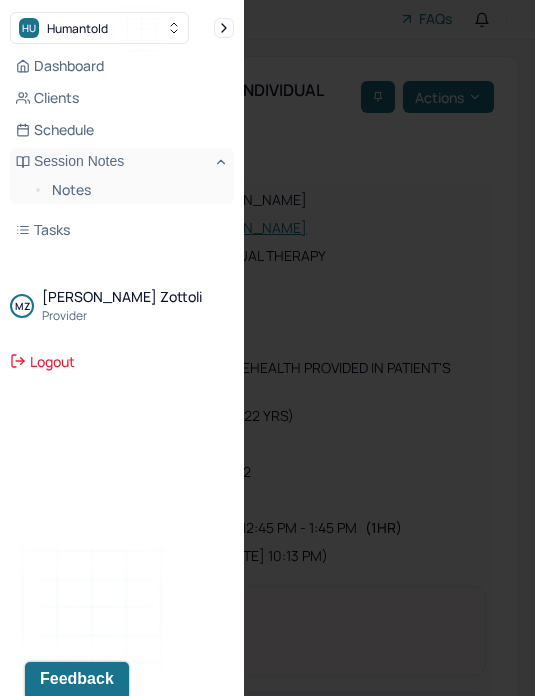 click on "Notes" at bounding box center [135, 190] 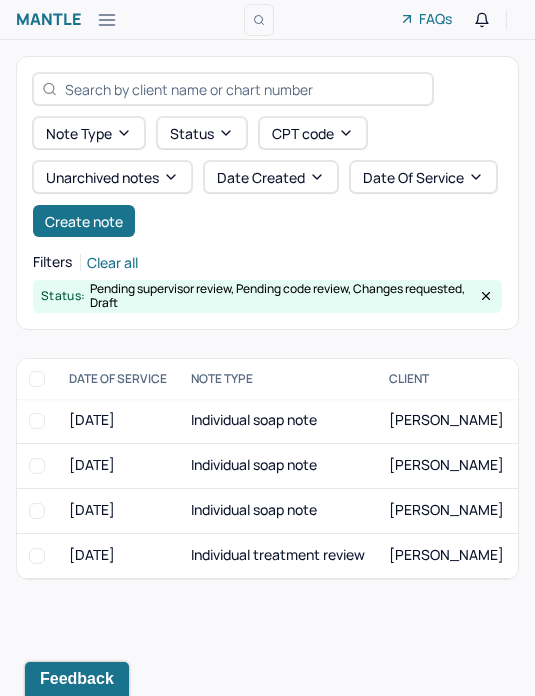 click on "[PERSON_NAME]" at bounding box center [446, 554] 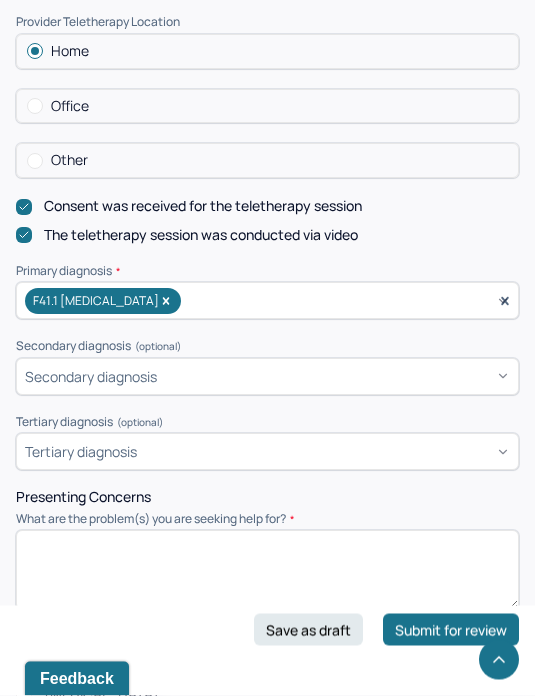 scroll, scrollTop: 745, scrollLeft: 0, axis: vertical 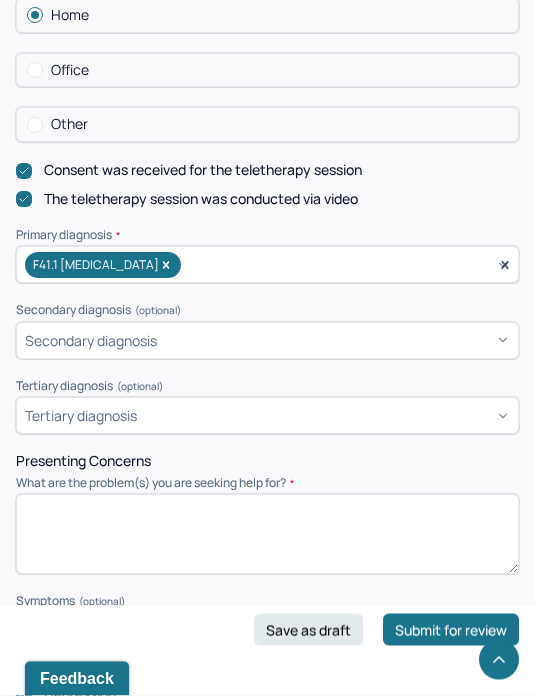 click at bounding box center (267, 535) 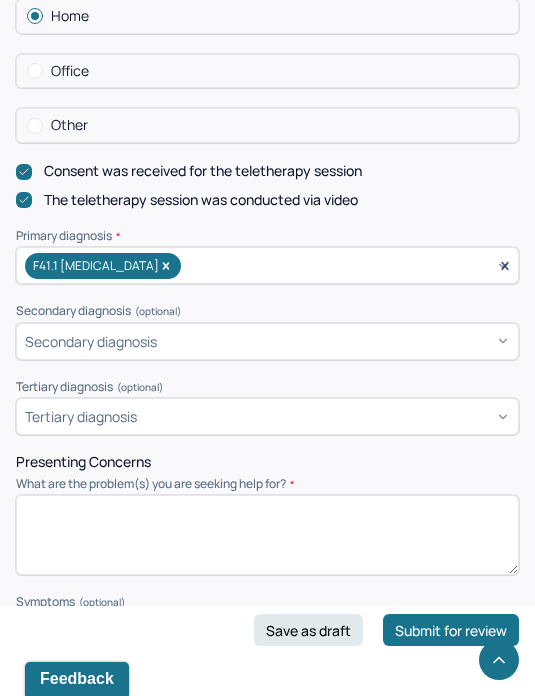 click at bounding box center (267, 535) 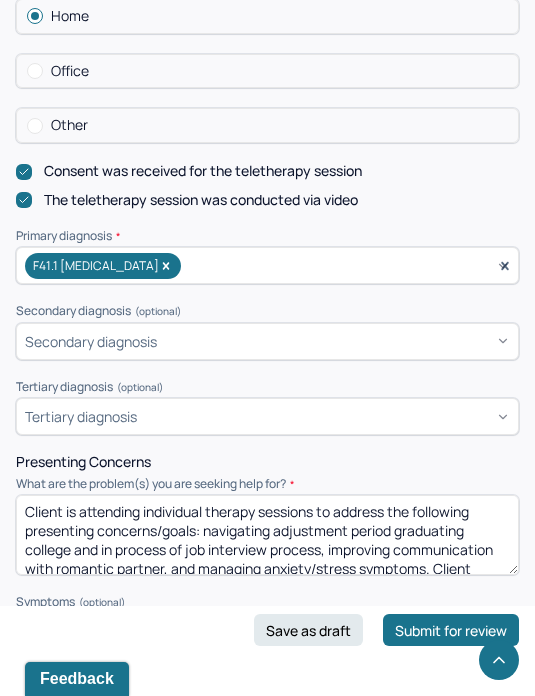 scroll, scrollTop: 93, scrollLeft: 0, axis: vertical 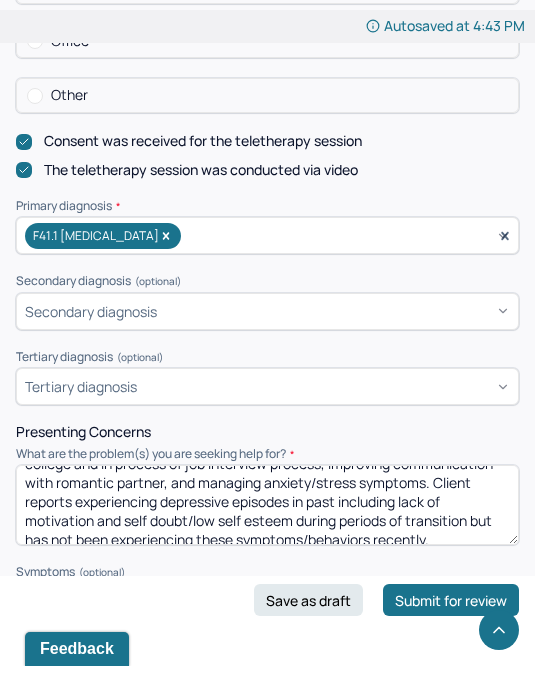 click on "Client is attending individual therapy sessions to address the following presenting concerns/goals: navigating adjustment period graduating college and in process of job interview process, improving communication with romantic partner, and managing anxiety/stress symptoms. Client reports experiencing depressive episodes in past including lack of motivation and self doubt/low self esteem during periods of transition but has not been experiencing these symptoms/behaviors recently." at bounding box center [267, 535] 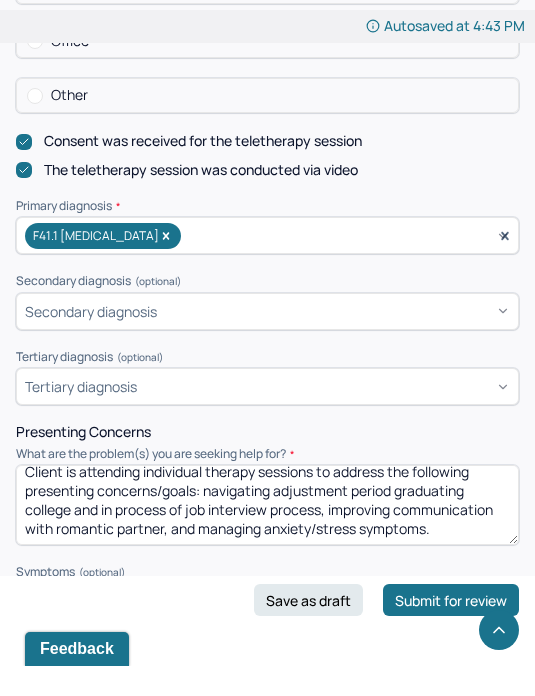 scroll, scrollTop: 13, scrollLeft: 0, axis: vertical 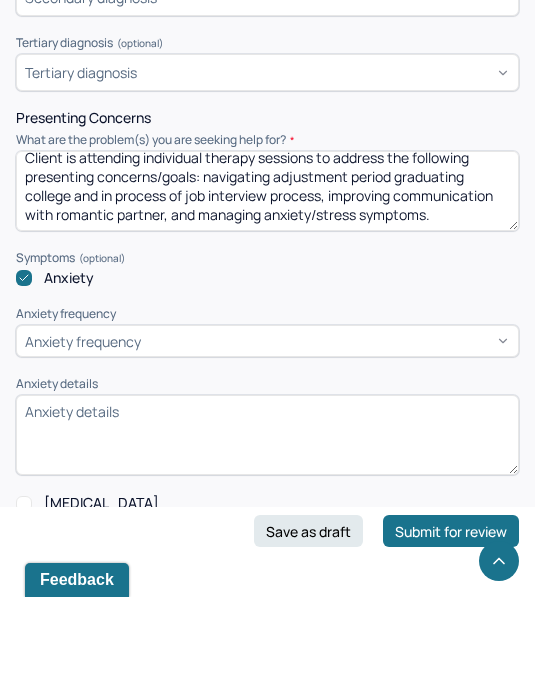 type on "Client is attending individual therapy sessions to address the following presenting concerns/goals: navigating adjustment period graduating college and in process of job interview process, improving communication with romantic partner, and managing anxiety/stress symptoms." 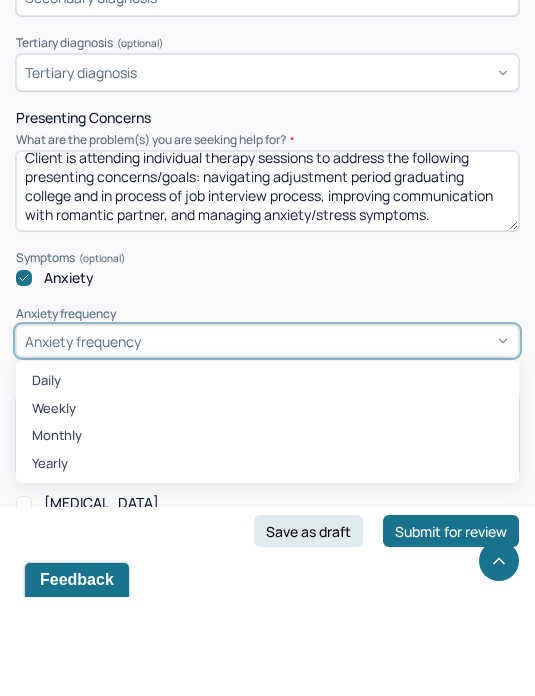 scroll, scrollTop: 1089, scrollLeft: 0, axis: vertical 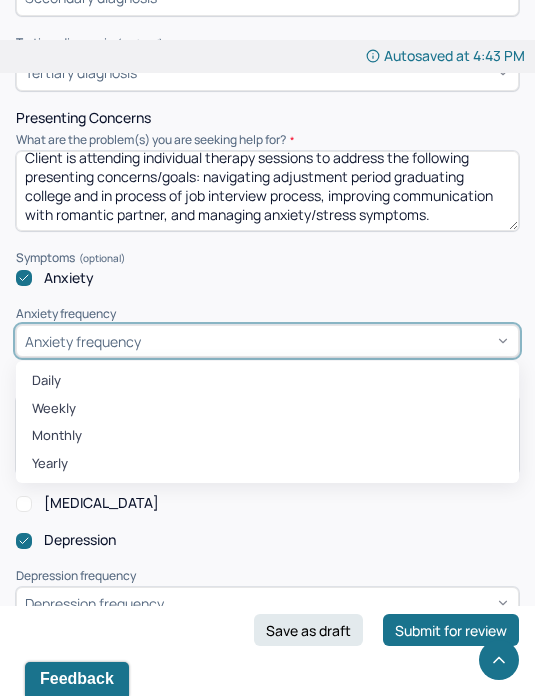 click on "Daily" at bounding box center [267, 381] 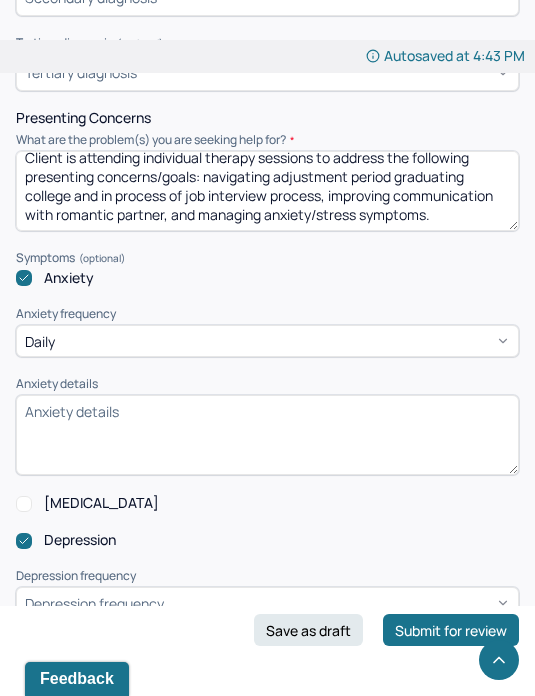 click on "Anxiety details" at bounding box center (267, 435) 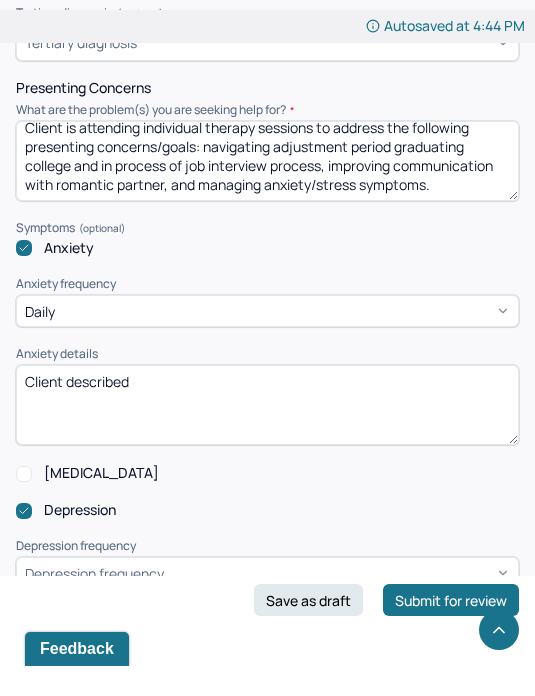 type on "Client described" 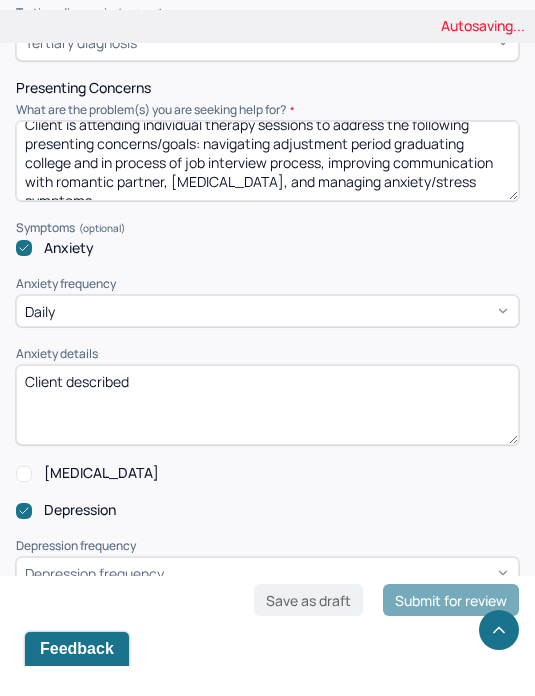 scroll, scrollTop: 28, scrollLeft: 0, axis: vertical 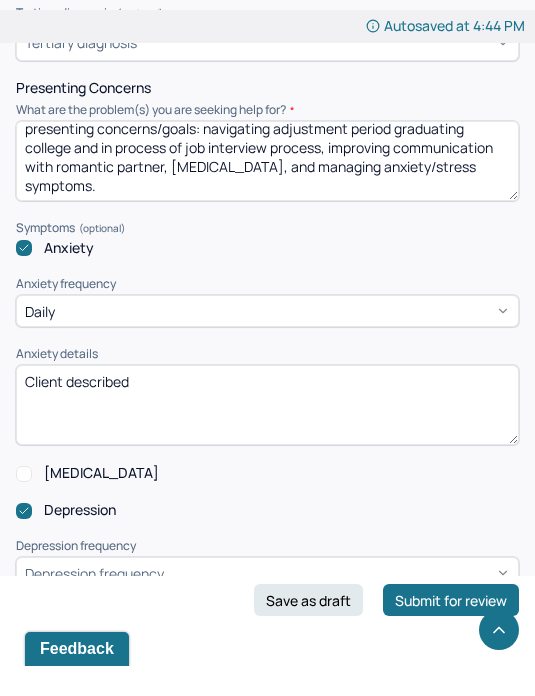 type on "Client is attending individual therapy sessions to address the following presenting concerns/goals: navigating adjustment period graduating college and in process of job interview process, improving communication with romantic partner, [MEDICAL_DATA], and managing anxiety/stress symptoms." 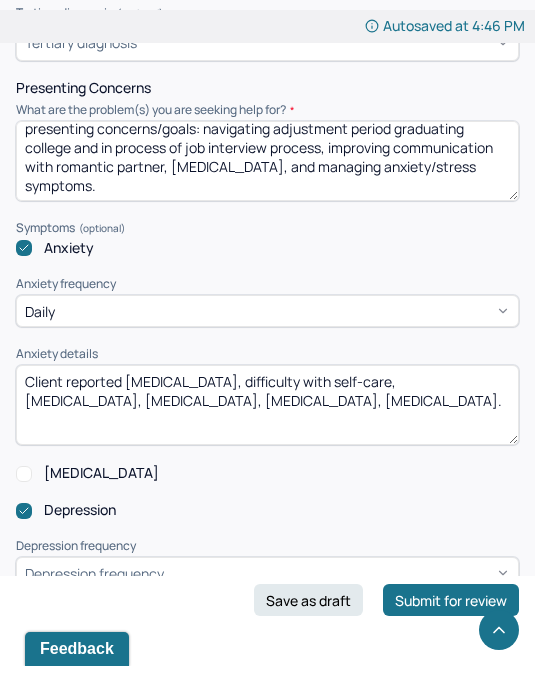 click on "Client reported [MEDICAL_DATA], difficulty with self-care, [MEDICAL_DATA], [MEDICAL_DATA], [MEDICAL_DATA], [MEDICAL_DATA], and" at bounding box center (267, 435) 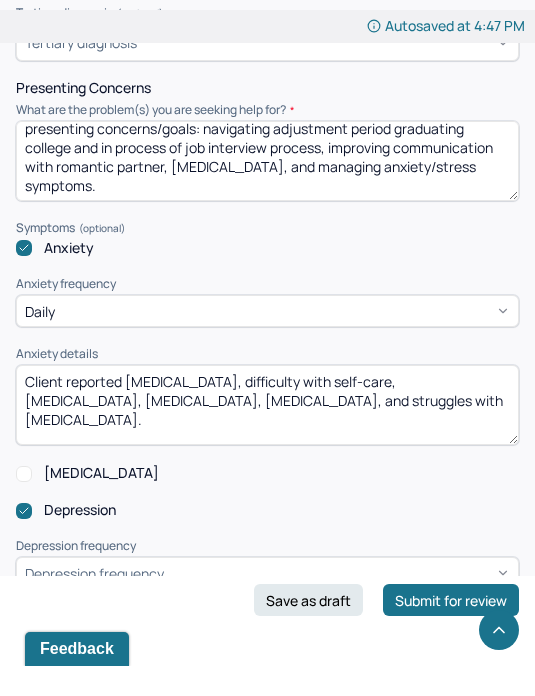 scroll, scrollTop: 1119, scrollLeft: 0, axis: vertical 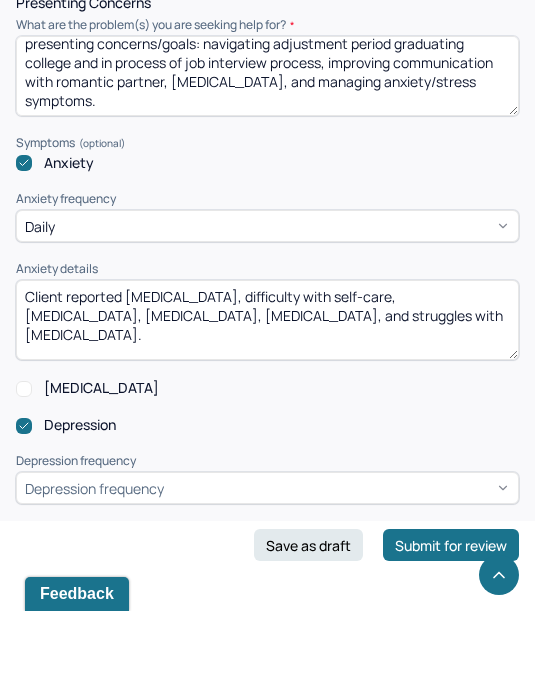 type on "Client reported [MEDICAL_DATA], difficulty with self-care, [MEDICAL_DATA], [MEDICAL_DATA], [MEDICAL_DATA], and struggles with [MEDICAL_DATA]." 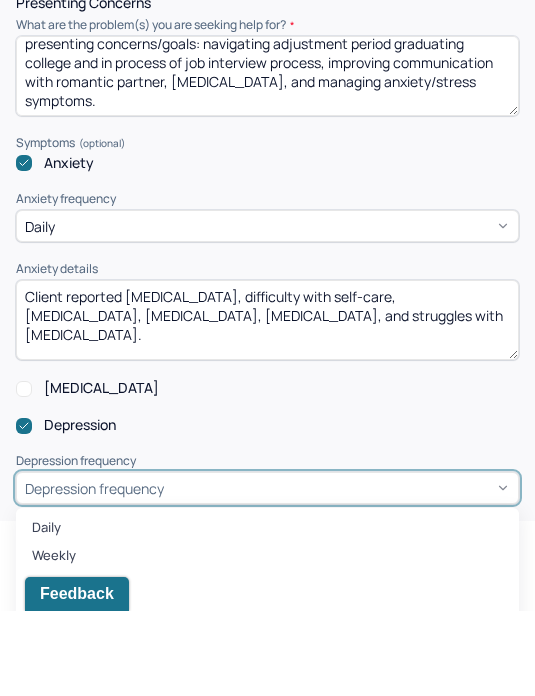 scroll, scrollTop: 1204, scrollLeft: 0, axis: vertical 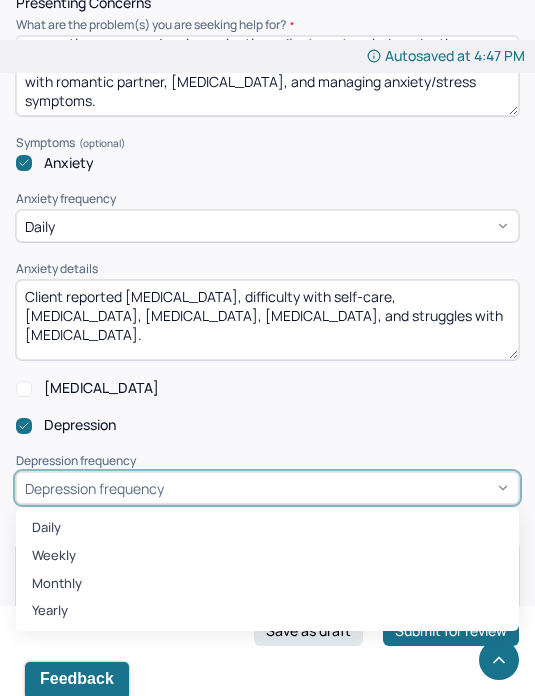 click on "Monthly" at bounding box center [267, 584] 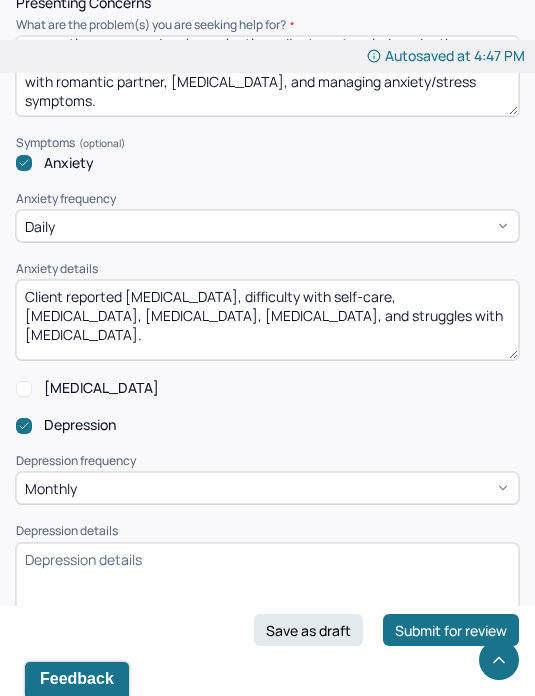 click on "Depression details" at bounding box center (267, 583) 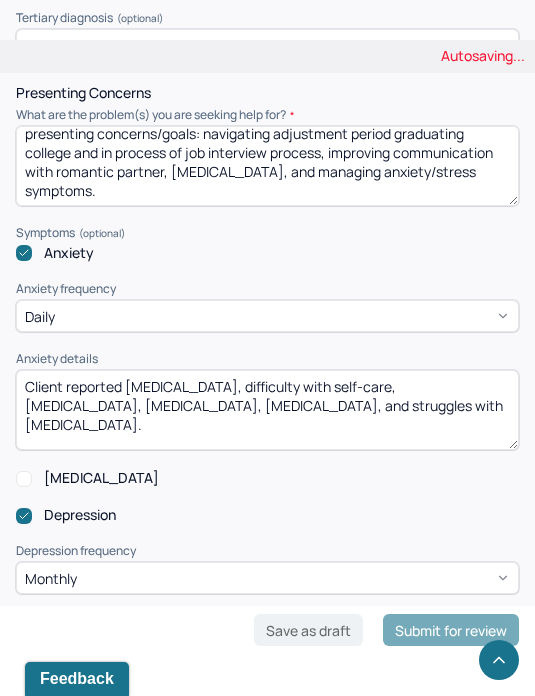 scroll, scrollTop: 1114, scrollLeft: 0, axis: vertical 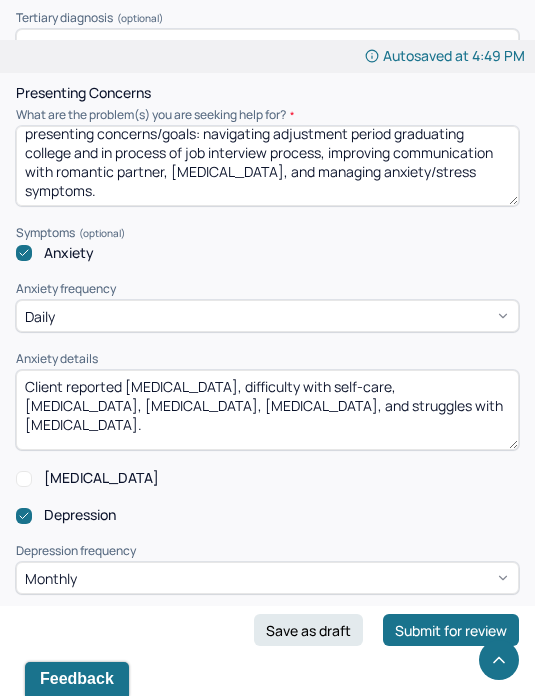 type on "Client reports difficulty with feeling motivated to engage in tasks that they enjoy. Client reports feeling low energy. Client reports [MEDICAL_DATA]." 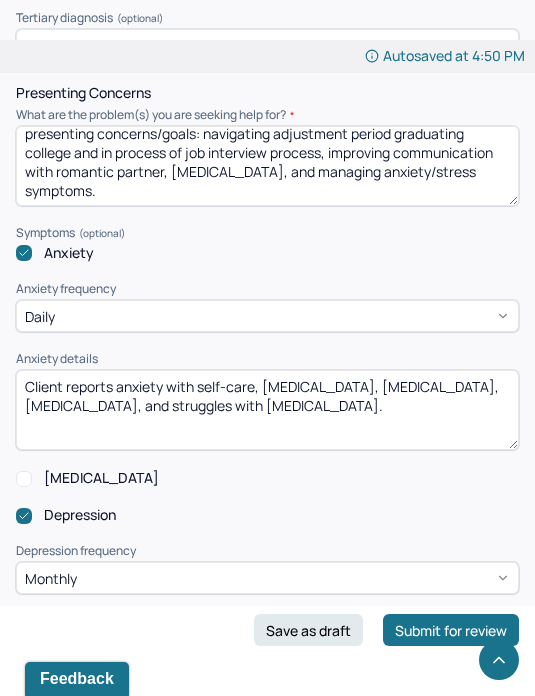 click on "Client reports anxiety with self-care, [MEDICAL_DATA], [MEDICAL_DATA], [MEDICAL_DATA], and struggles with [MEDICAL_DATA]." at bounding box center (267, 410) 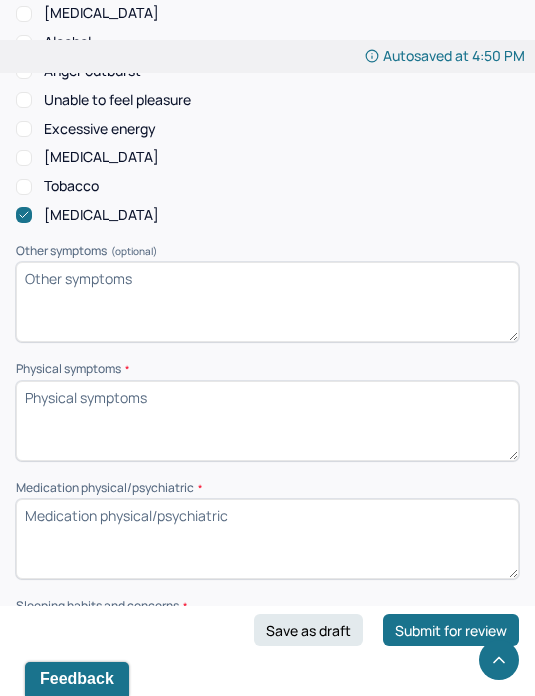 scroll, scrollTop: 1888, scrollLeft: 0, axis: vertical 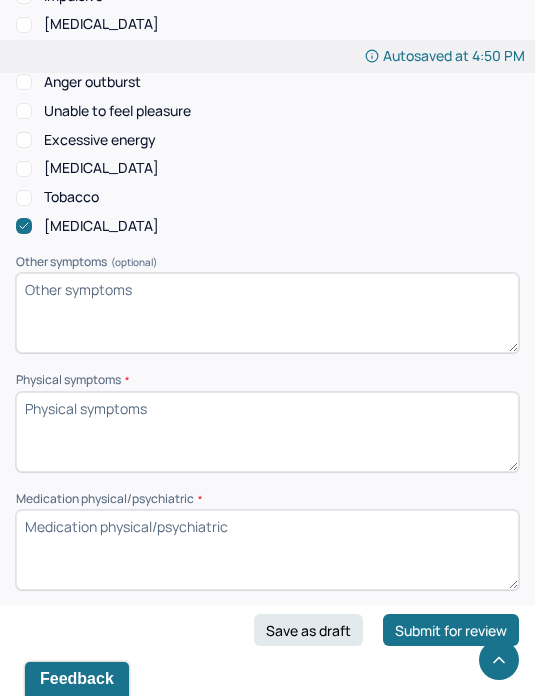 type on "Client reports anxiety with self-care, frequent worrying, [MEDICAL_DATA], [MEDICAL_DATA], [MEDICAL_DATA], and struggles with [MEDICAL_DATA]." 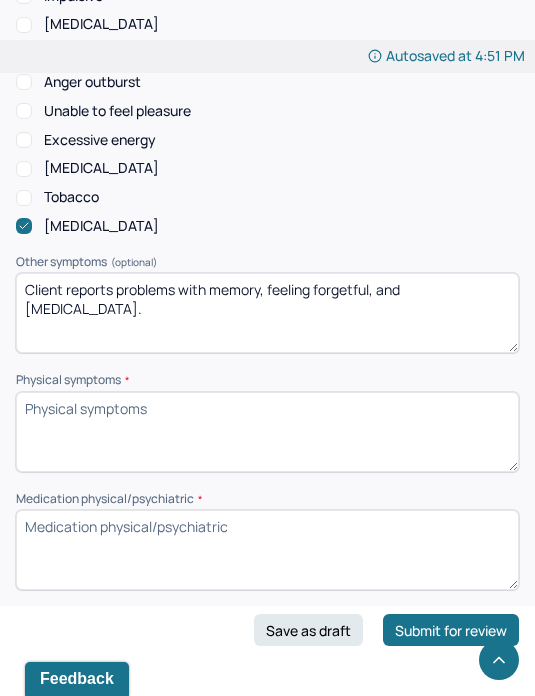 type on "Client reports problems with memory, feeling forgetful, and [MEDICAL_DATA]." 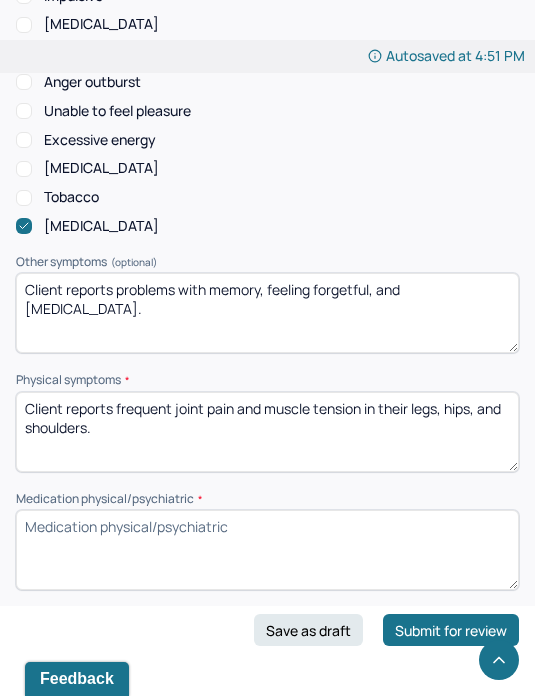type on "Client reports frequent joint pain and muscle tension in their legs, hips, and shoulders." 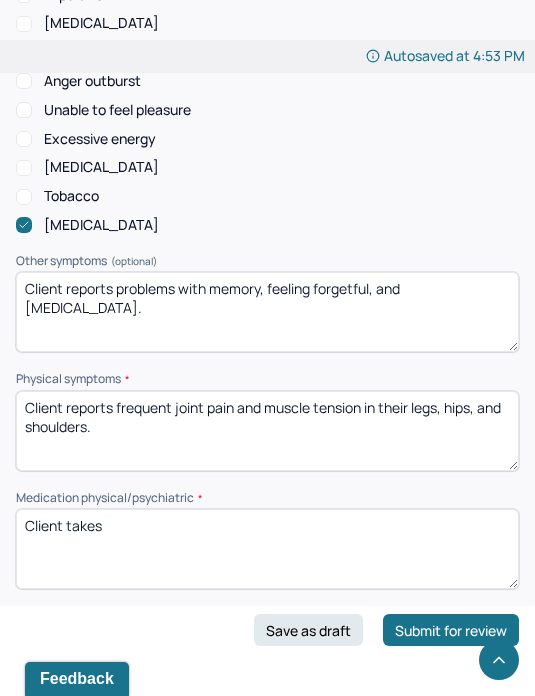 scroll, scrollTop: 1888, scrollLeft: 0, axis: vertical 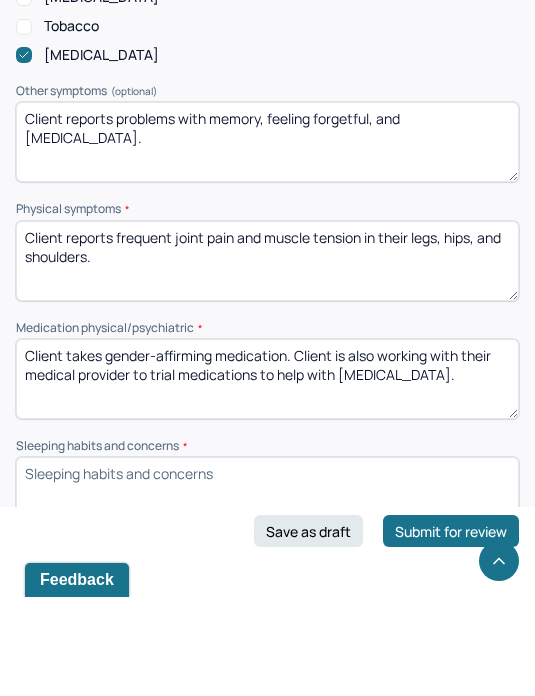 type on "Client takes gender-affirming medication. Client is also working with their medical provider to trial medications to help with [MEDICAL_DATA]." 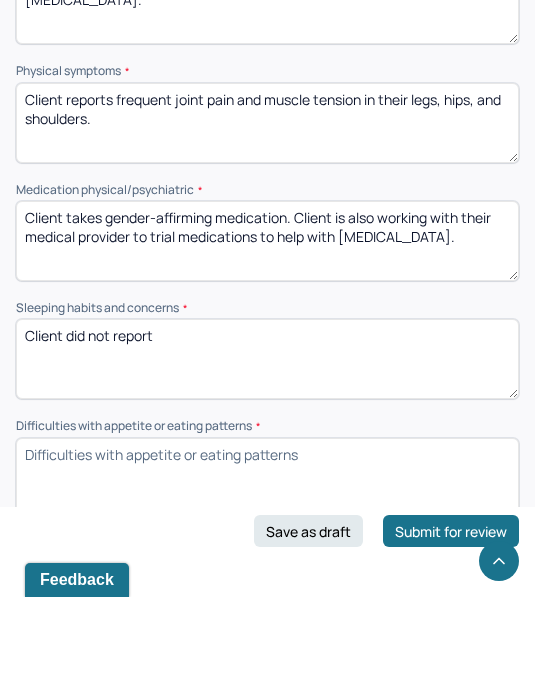 scroll, scrollTop: 2098, scrollLeft: 0, axis: vertical 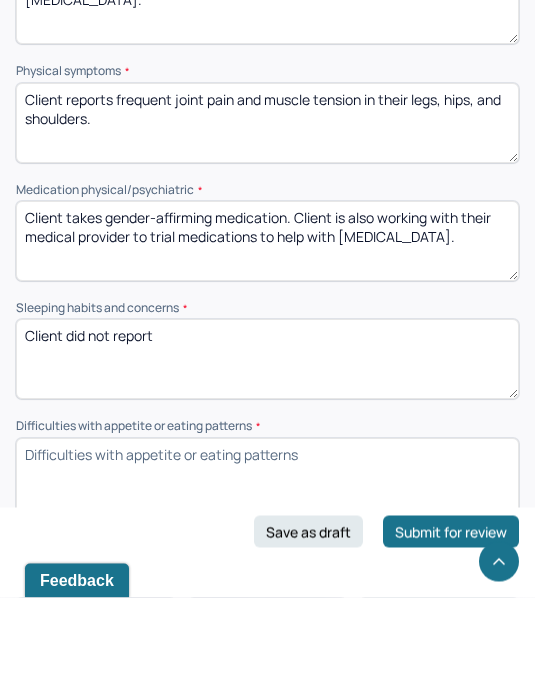 type on "Client did not report" 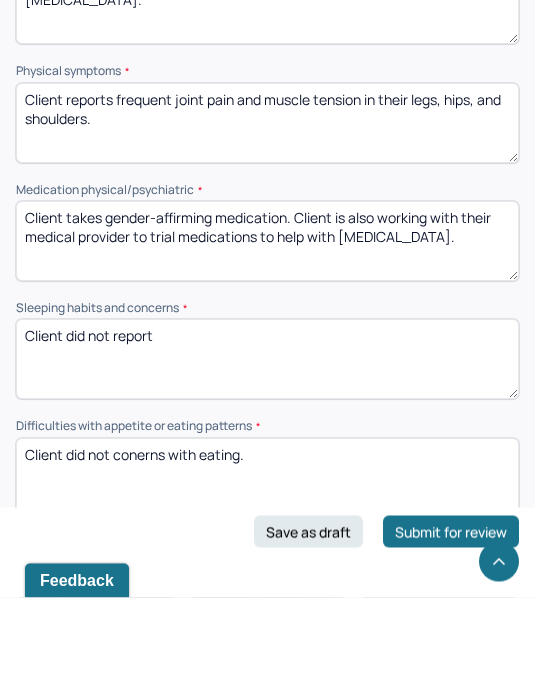 click on "Client did not conerns with eating." at bounding box center [267, 577] 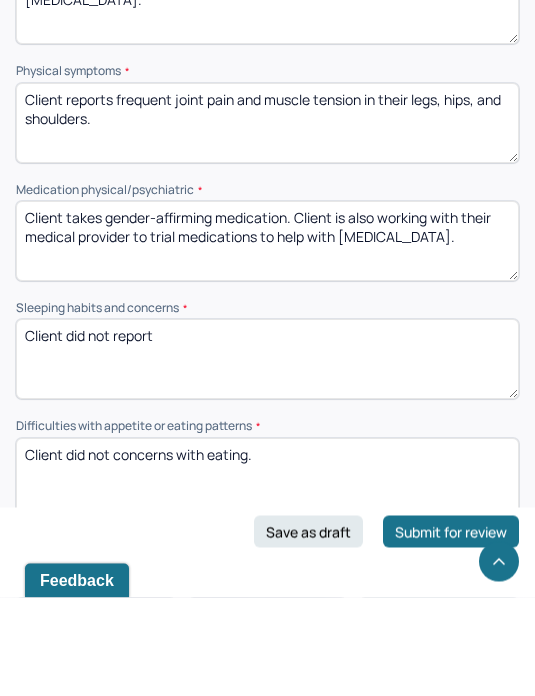 scroll, scrollTop: 2172, scrollLeft: 0, axis: vertical 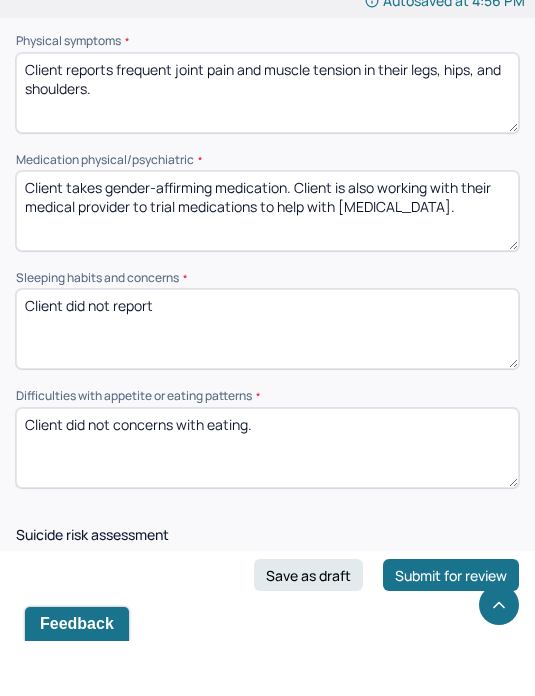 type on "Client did not concerns with eating." 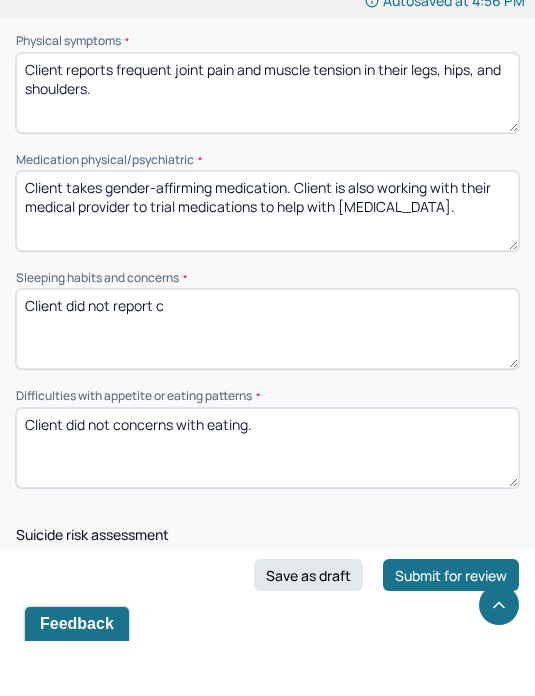 type on "Client did not report c" 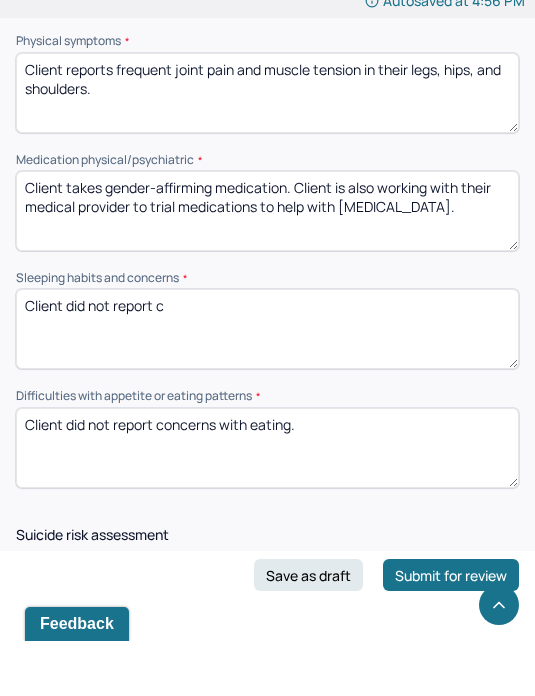 type on "Client did not report concerns with eating." 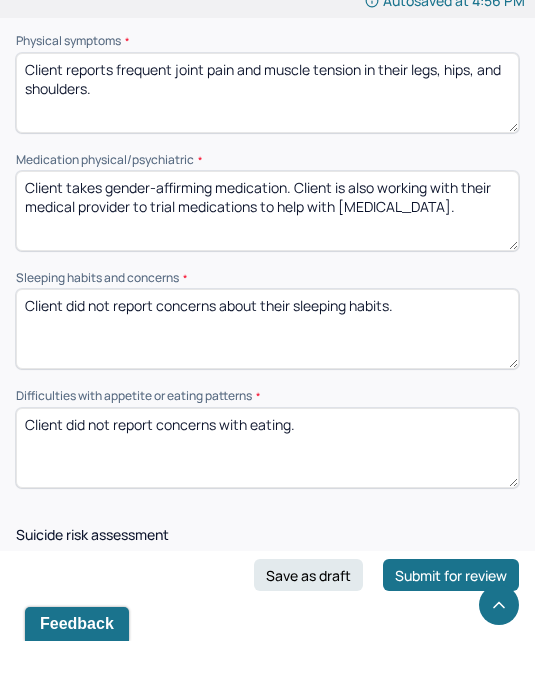 scroll, scrollTop: 2227, scrollLeft: 0, axis: vertical 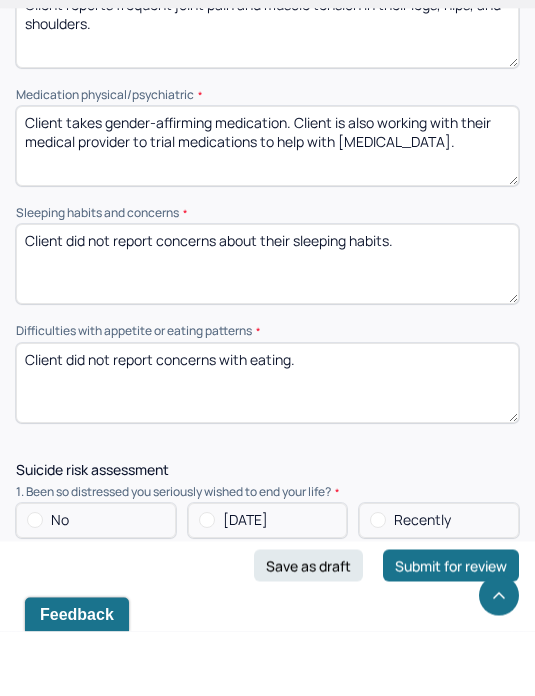 type on "Client did not report concerns about their sleeping habits." 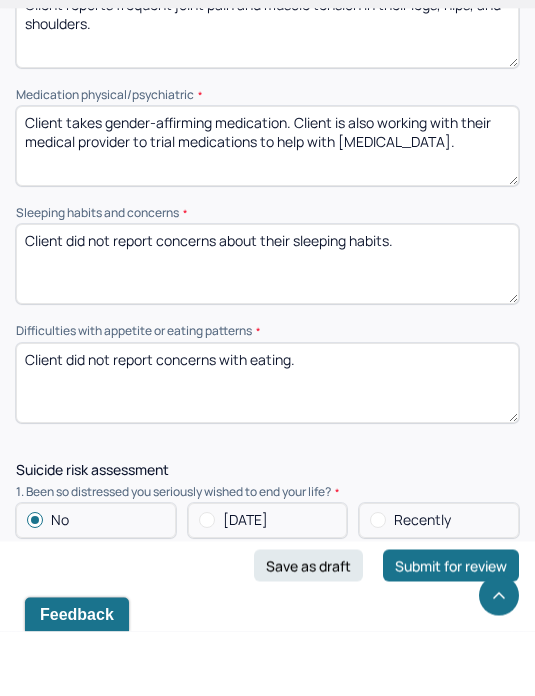 click on "No" at bounding box center [96, 658] 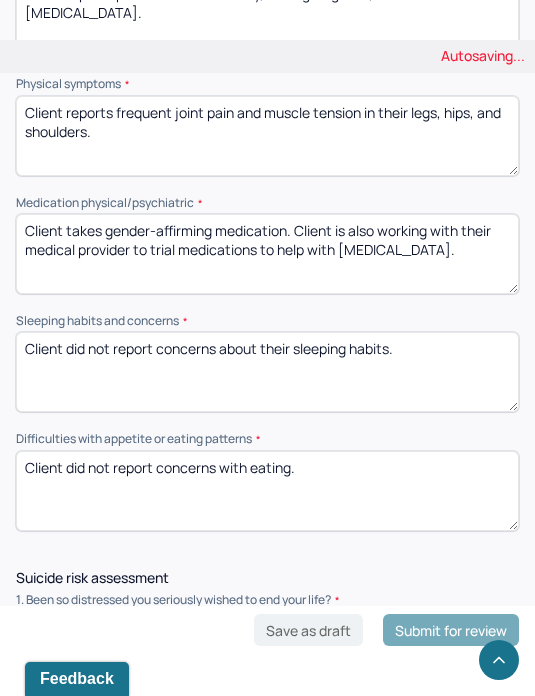 scroll, scrollTop: 2183, scrollLeft: 0, axis: vertical 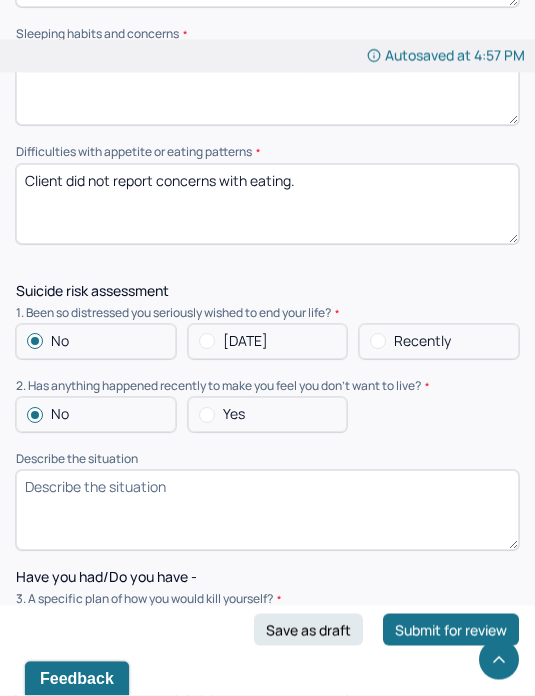 click on "No" at bounding box center (96, 629) 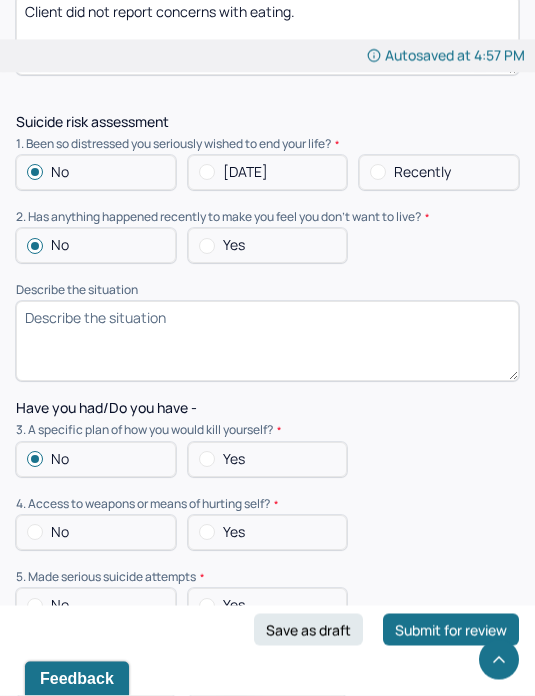 scroll, scrollTop: 2640, scrollLeft: 0, axis: vertical 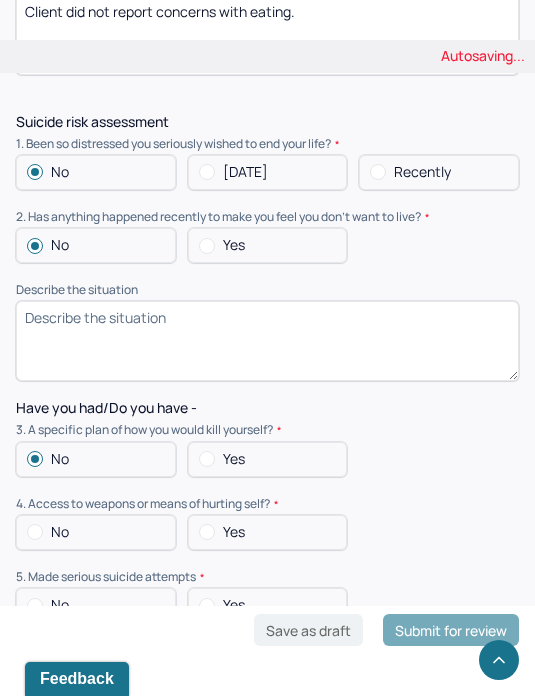 click on "No" at bounding box center (96, 532) 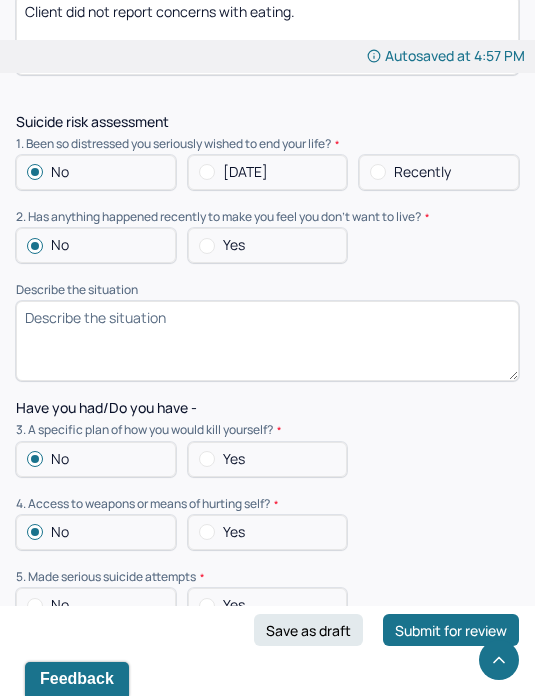 click on "No" at bounding box center [96, 605] 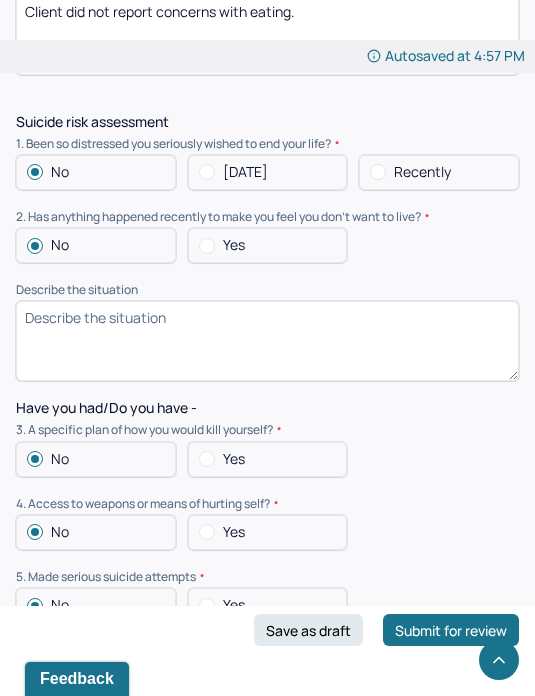 click on "No" at bounding box center (96, 678) 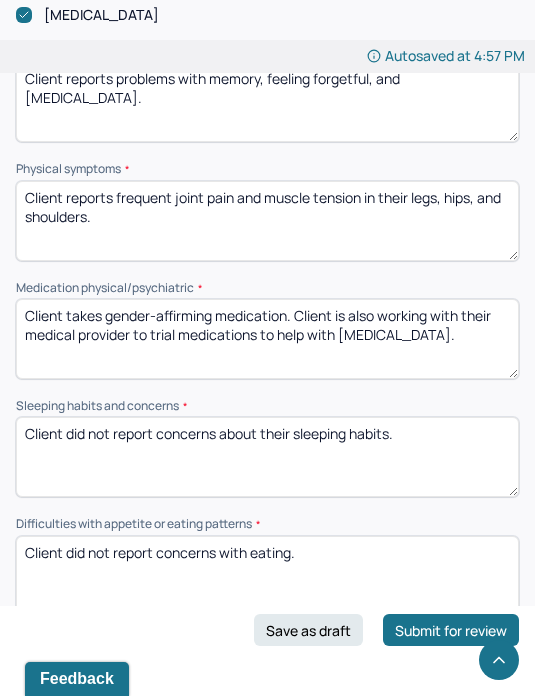 scroll, scrollTop: 2098, scrollLeft: 0, axis: vertical 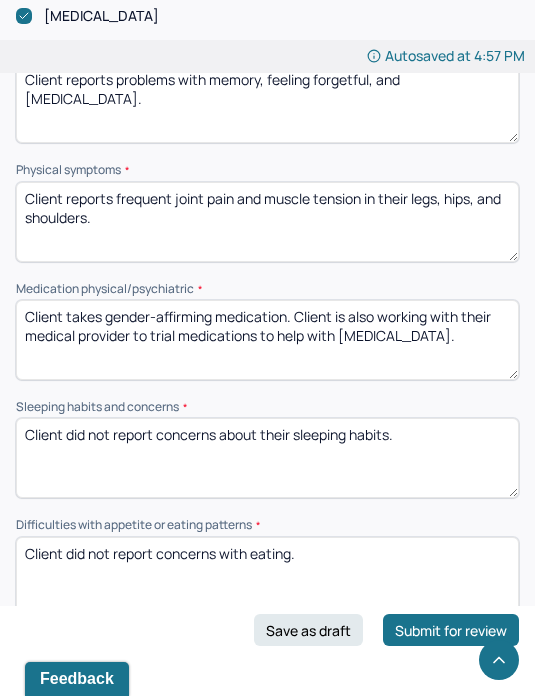click on "Client takes gender-affirming medication. Client is also working with their medical provider to trial medications to help with [MEDICAL_DATA]." at bounding box center [267, 340] 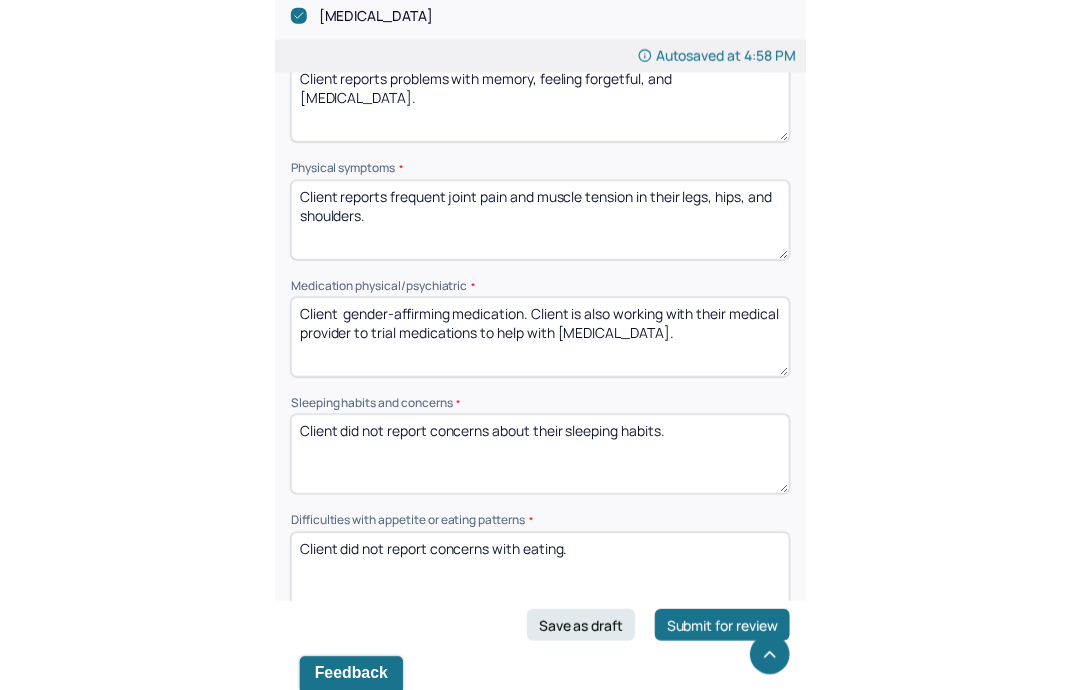 scroll, scrollTop: 2148, scrollLeft: 0, axis: vertical 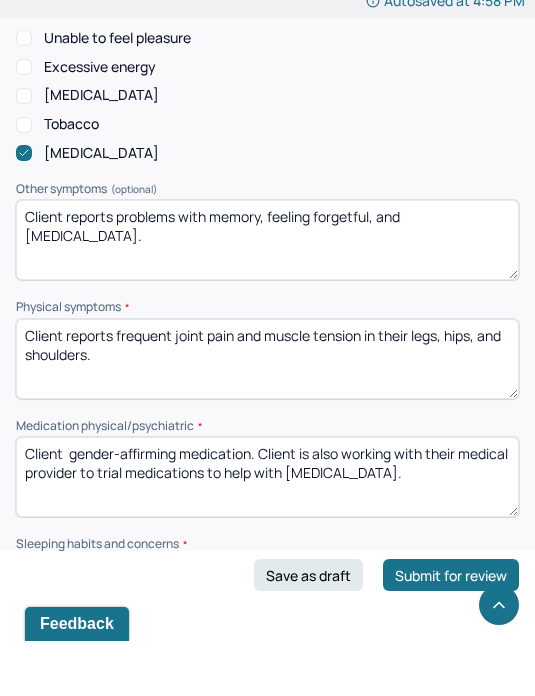 click on "Client  gender-affirming medication. Client is also working with their medical provider to trial medications to help with [MEDICAL_DATA]." at bounding box center [267, 532] 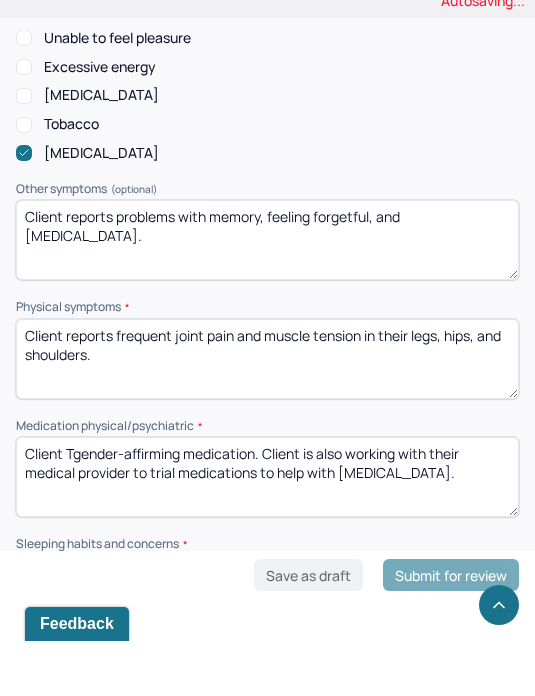 scroll, scrollTop: 1936, scrollLeft: 0, axis: vertical 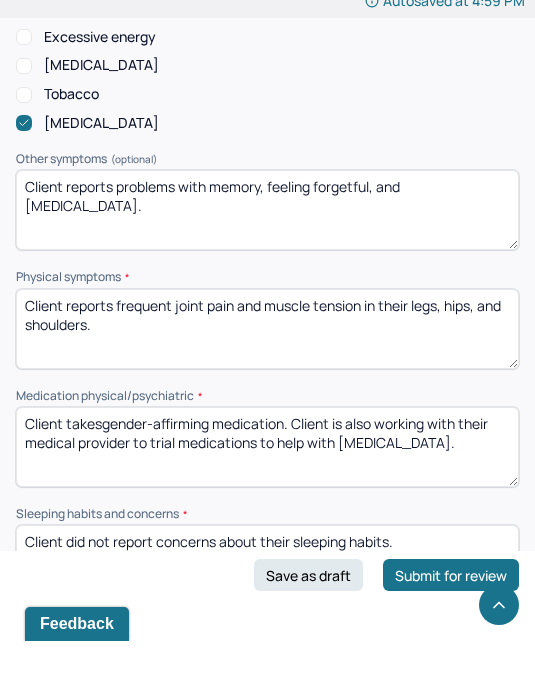 type on "Client takes gender-affirming medication. Client is also working with their medical provider to trial medications to help with [MEDICAL_DATA]." 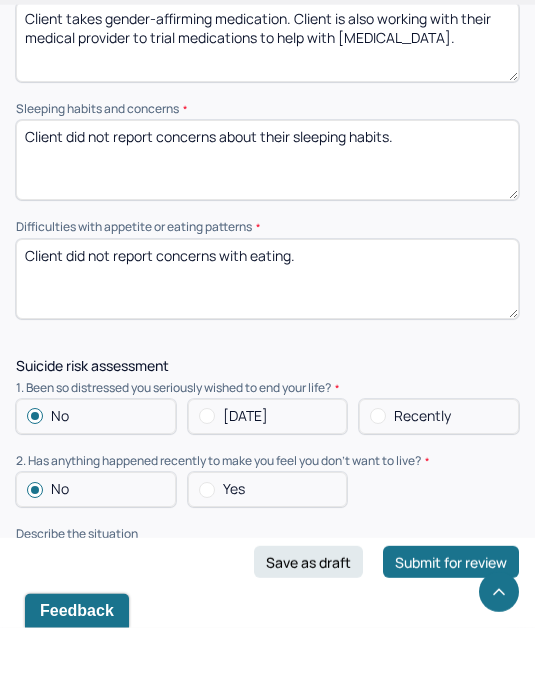 scroll, scrollTop: 2350, scrollLeft: 0, axis: vertical 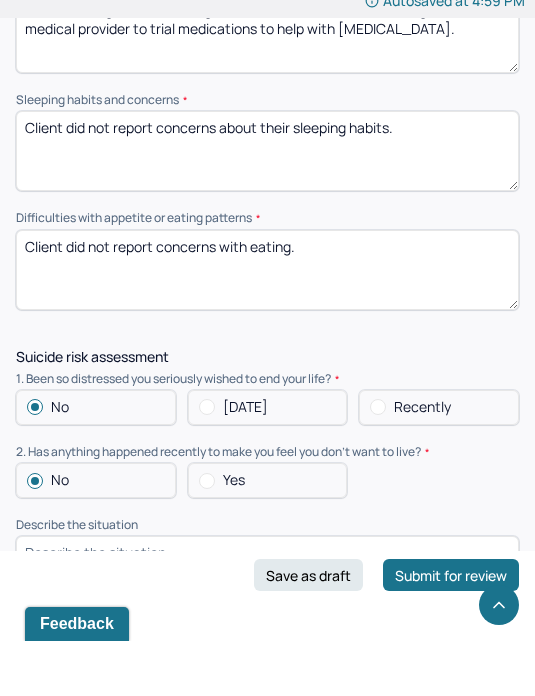 click on "Client did not report concerns with eating." at bounding box center [267, 325] 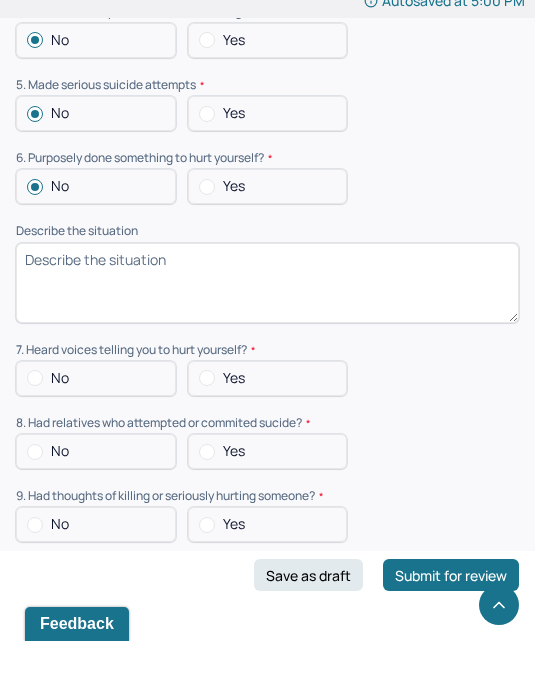 scroll, scrollTop: 3088, scrollLeft: 0, axis: vertical 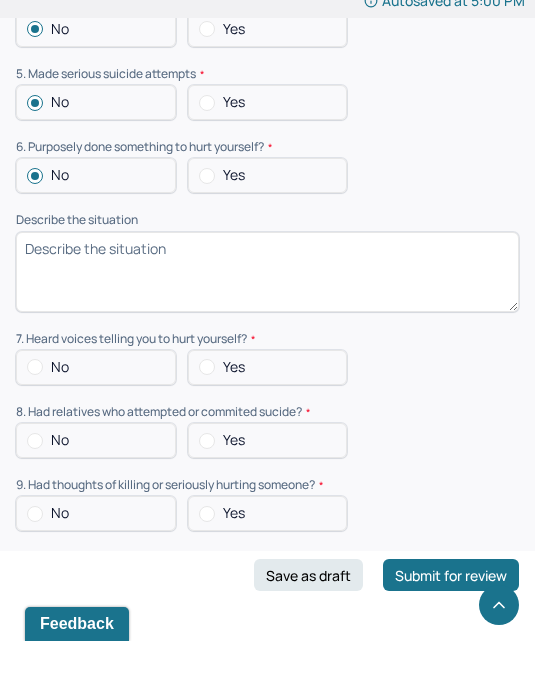 type on "Client did not report concerns with their eating habits." 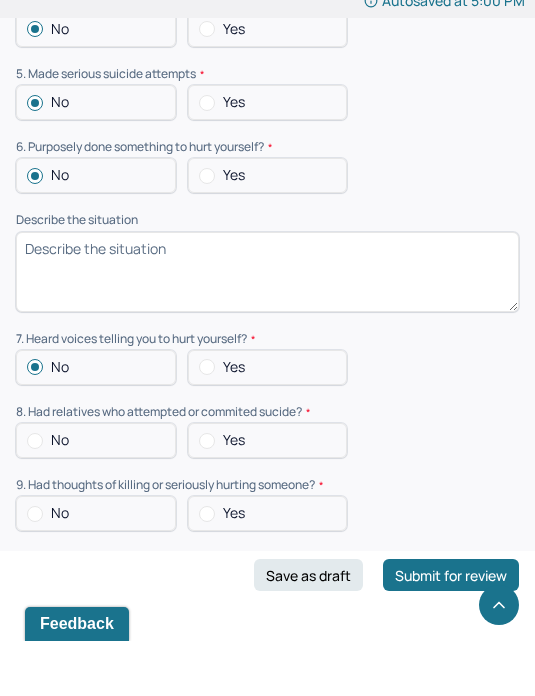 click on "No" at bounding box center (96, 495) 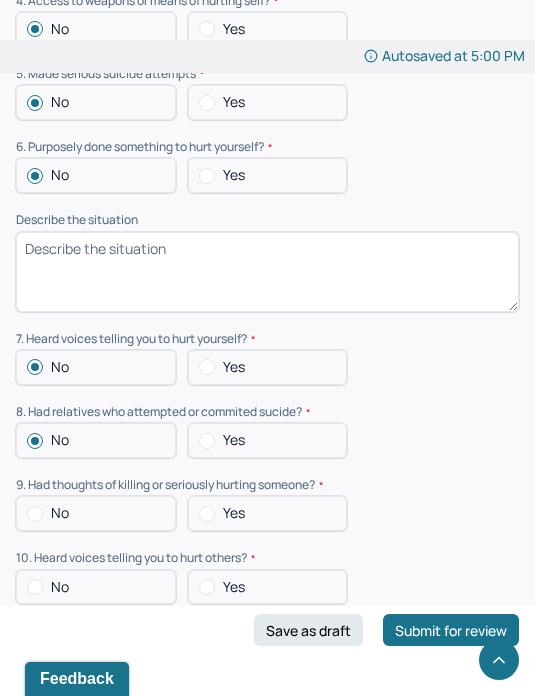 click on "No" at bounding box center (96, 513) 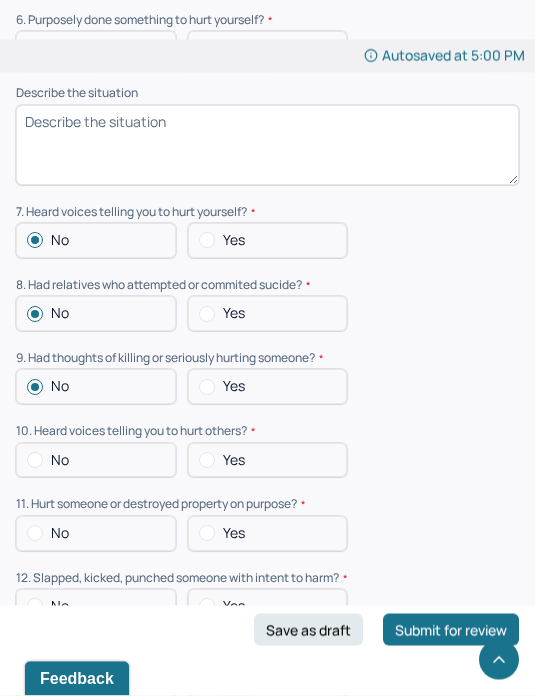 scroll, scrollTop: 3279, scrollLeft: 0, axis: vertical 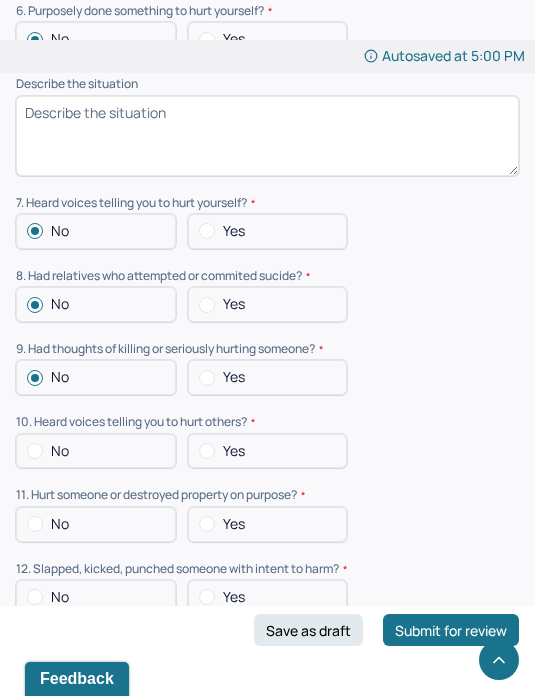 click on "No" at bounding box center (96, 451) 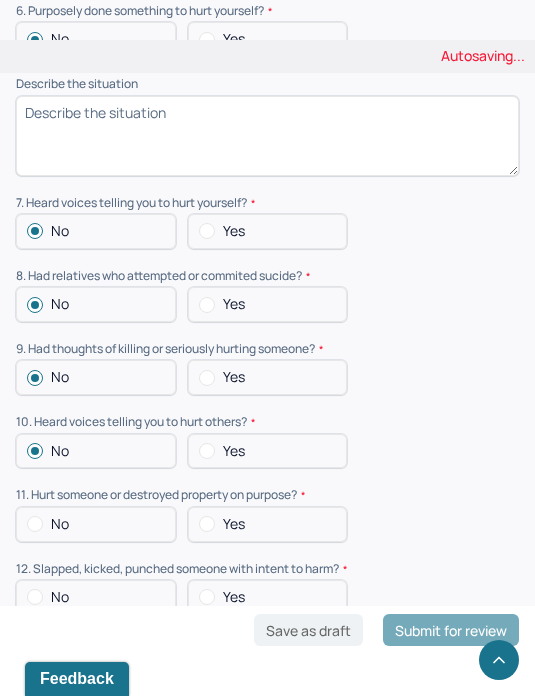 click on "No" at bounding box center [96, 524] 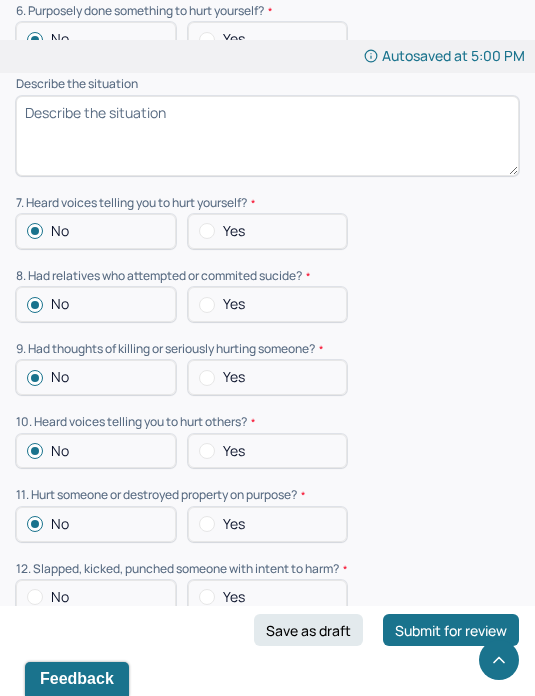 click on "No" at bounding box center (96, 597) 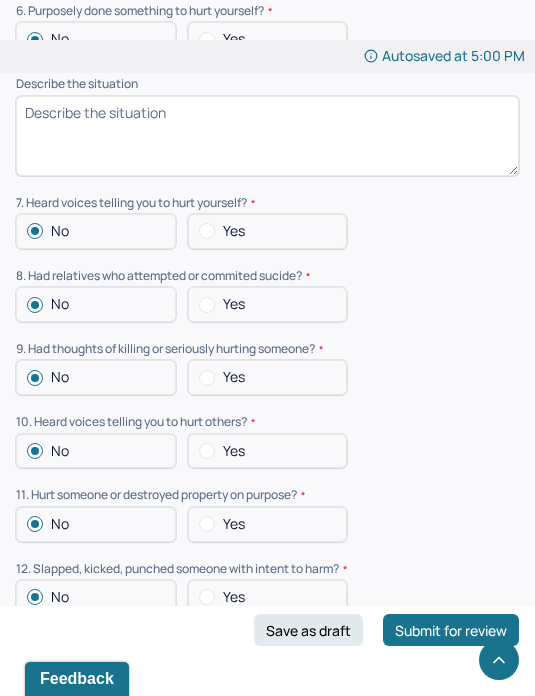 click on "No" at bounding box center [96, 670] 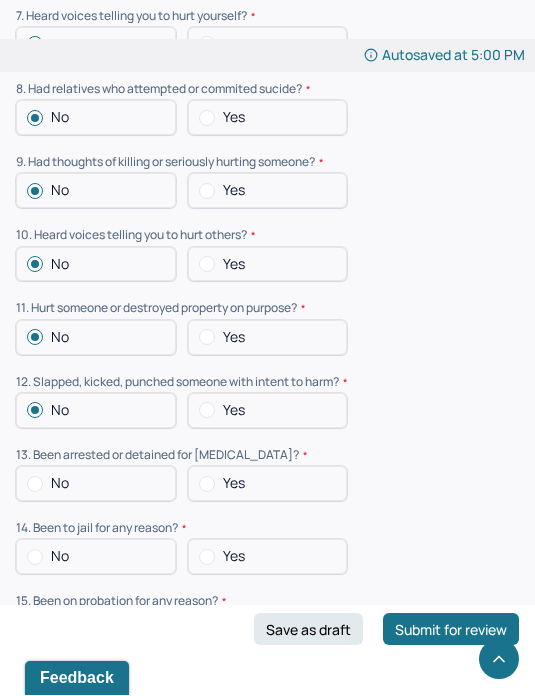 scroll, scrollTop: 3466, scrollLeft: 0, axis: vertical 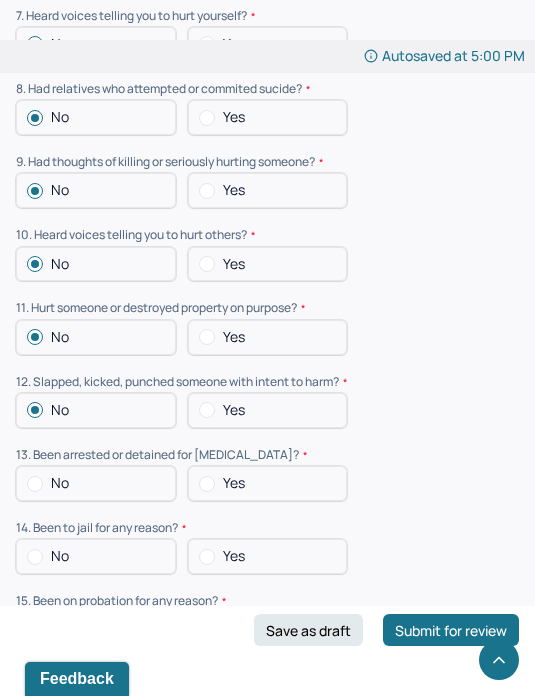 click on "No" at bounding box center (96, 483) 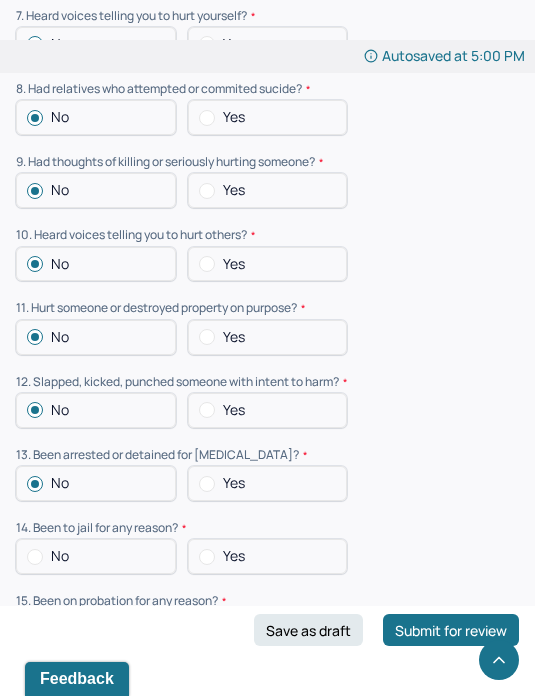 click on "No" at bounding box center [96, 556] 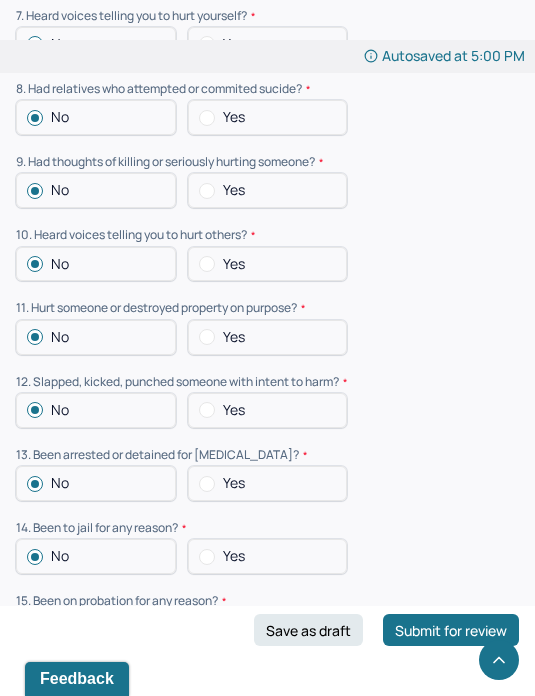 click on "No" at bounding box center (96, 629) 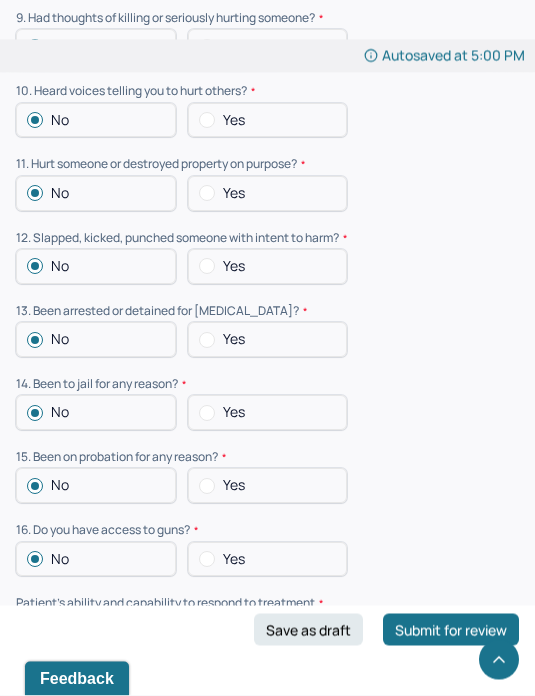 scroll, scrollTop: 3610, scrollLeft: 0, axis: vertical 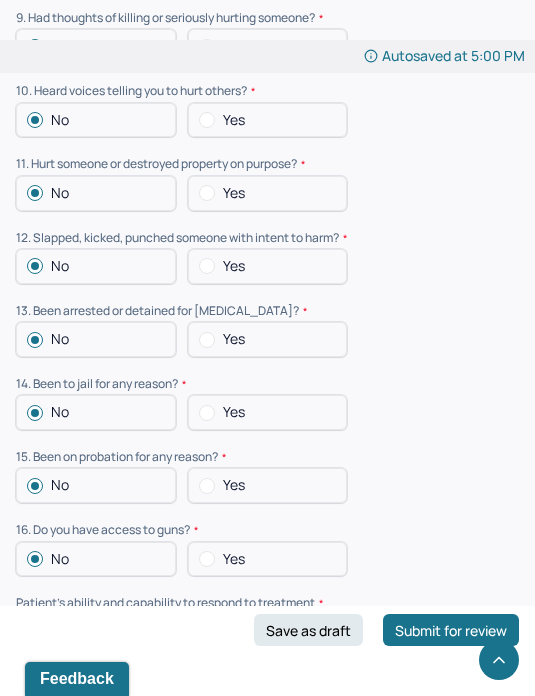 click on "Consistent, good-quality patient-oriented evidence" at bounding box center (209, 623) 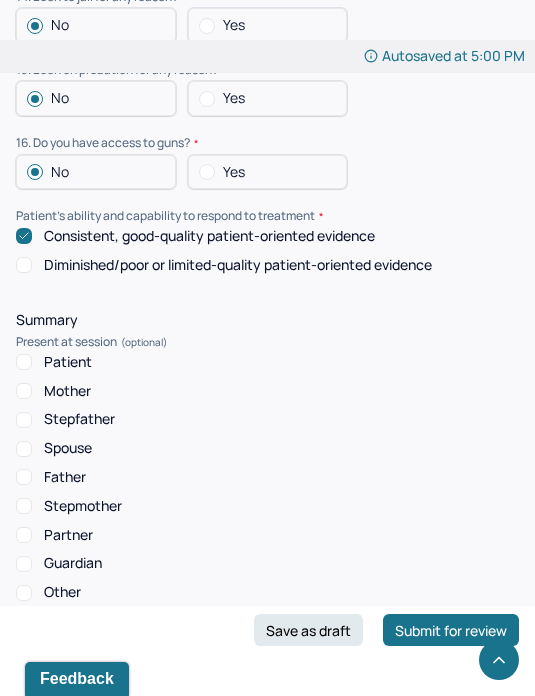 scroll, scrollTop: 4003, scrollLeft: 0, axis: vertical 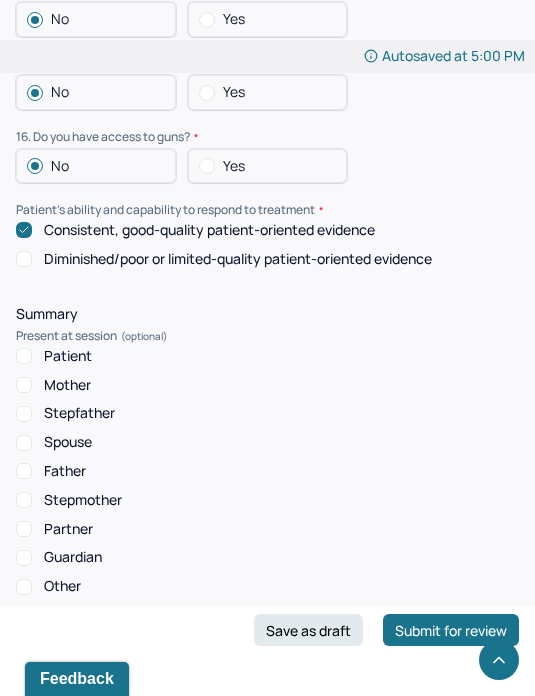 click on "Patient" at bounding box center (68, 356) 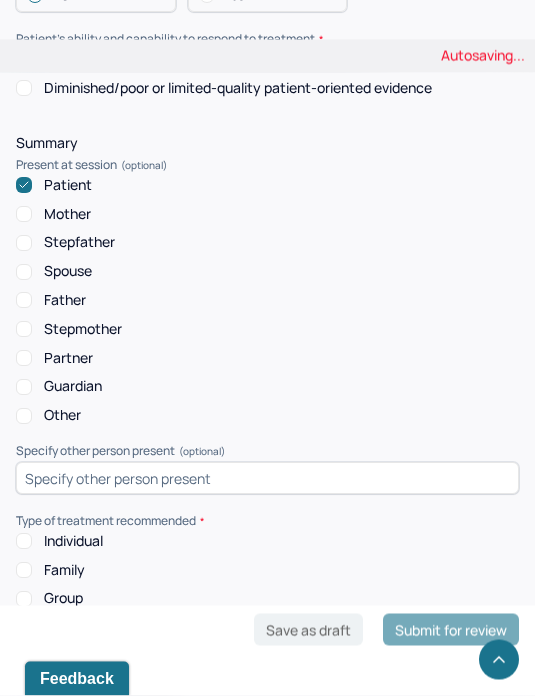 scroll, scrollTop: 4180, scrollLeft: 0, axis: vertical 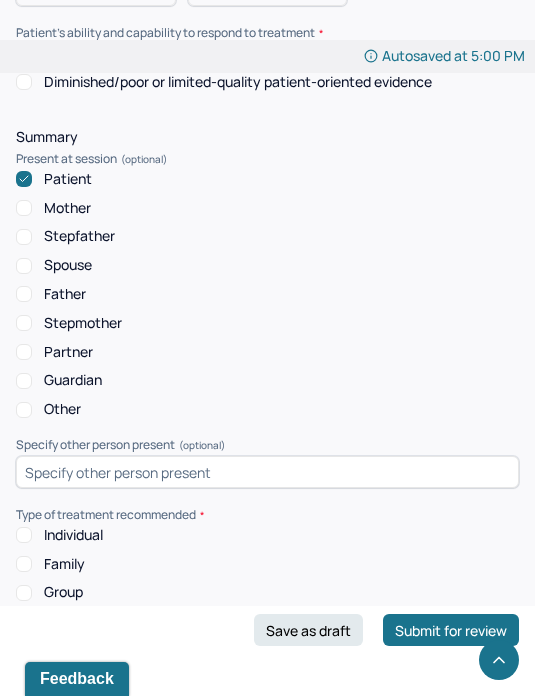 click on "Individual" at bounding box center [73, 535] 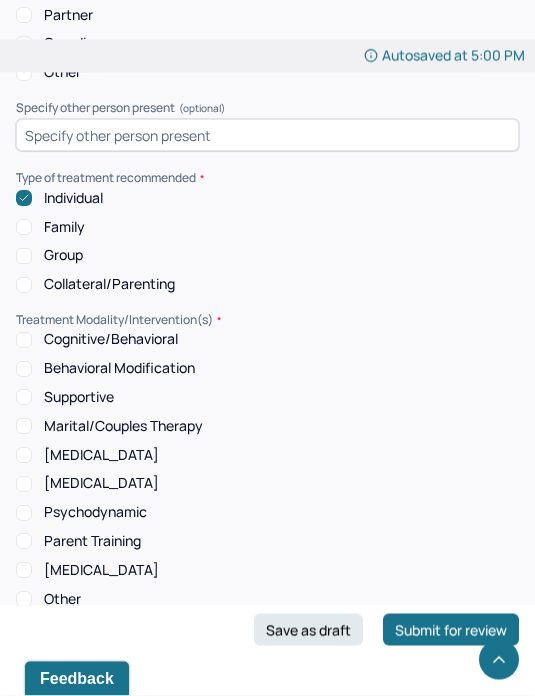 scroll, scrollTop: 4508, scrollLeft: 0, axis: vertical 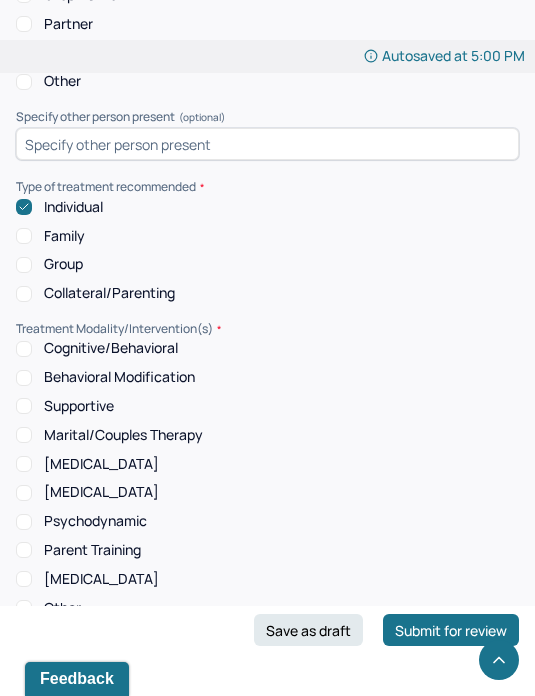 click on "Cognitive/Behavioral" at bounding box center [111, 348] 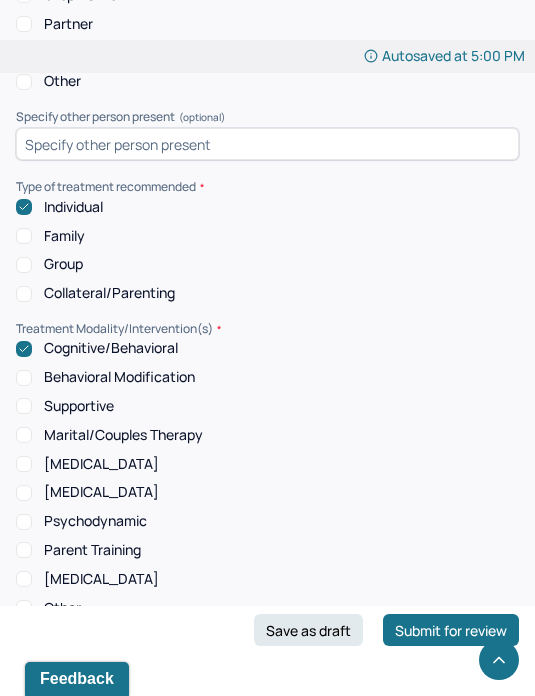 click on "Supportive" at bounding box center (79, 406) 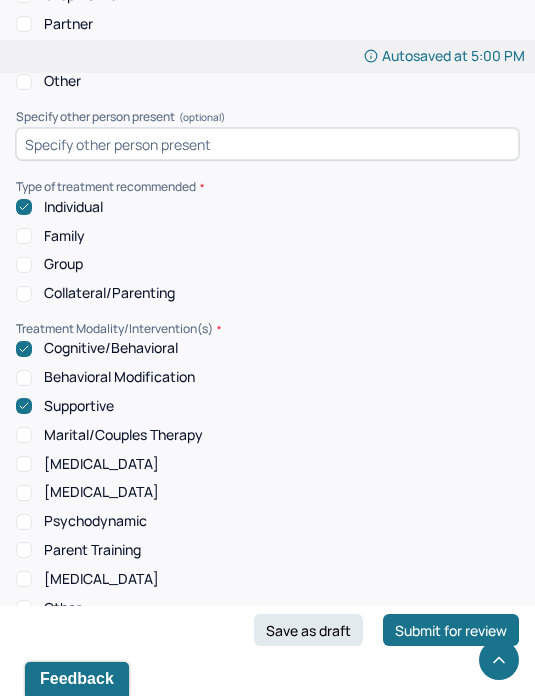 click on "[MEDICAL_DATA]" at bounding box center (101, 492) 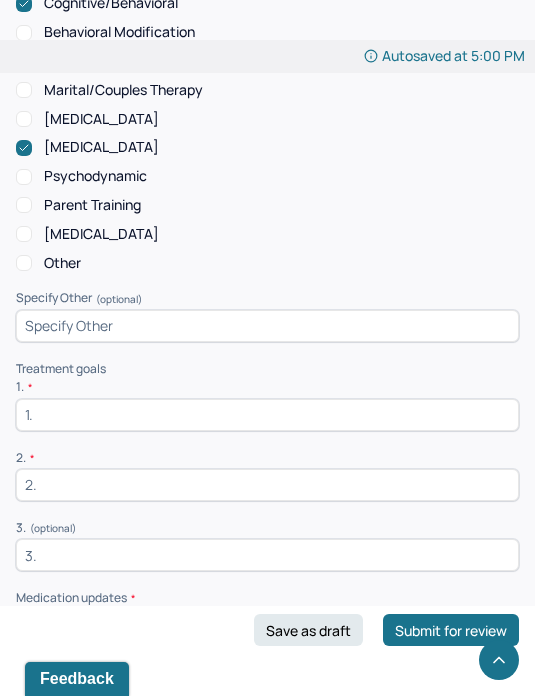 scroll, scrollTop: 4856, scrollLeft: 0, axis: vertical 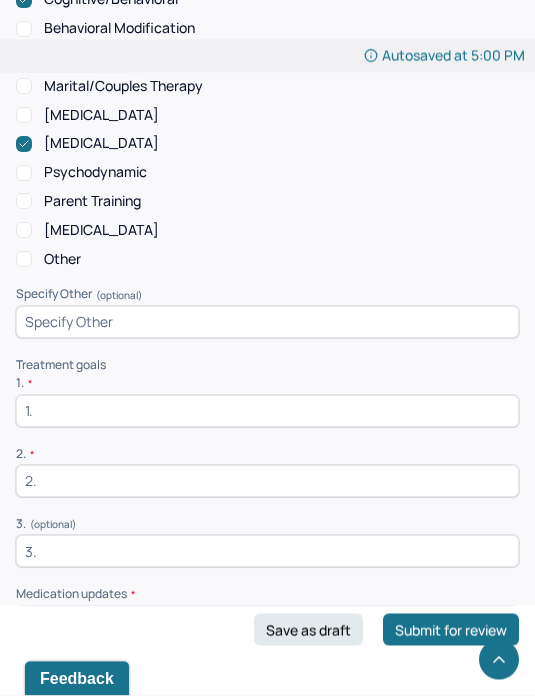 click on "Medication updates *" at bounding box center (267, 647) 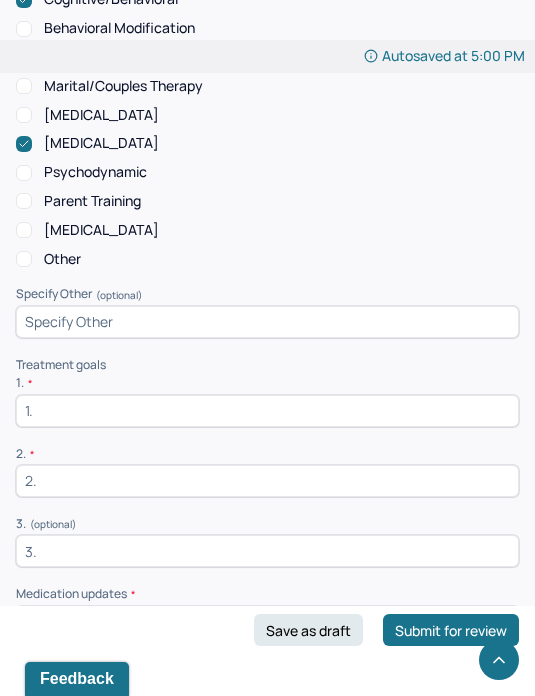 scroll, scrollTop: 4856, scrollLeft: 0, axis: vertical 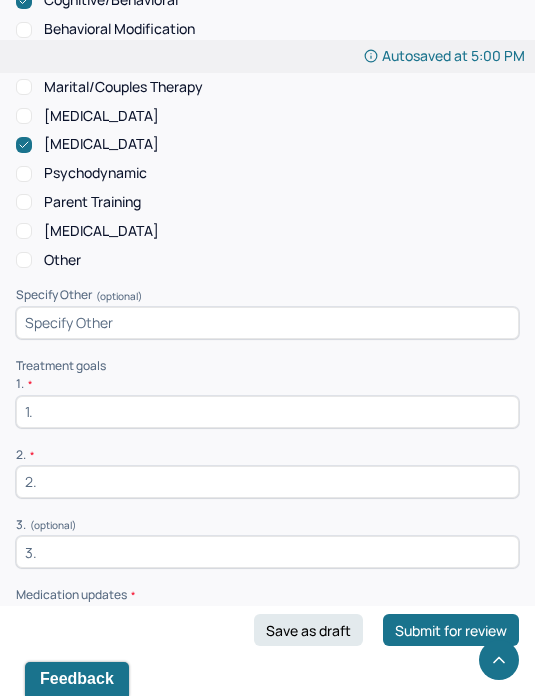 type on "Client is working with their medical provider to trial medication to help with [MEDICAL_DATA]." 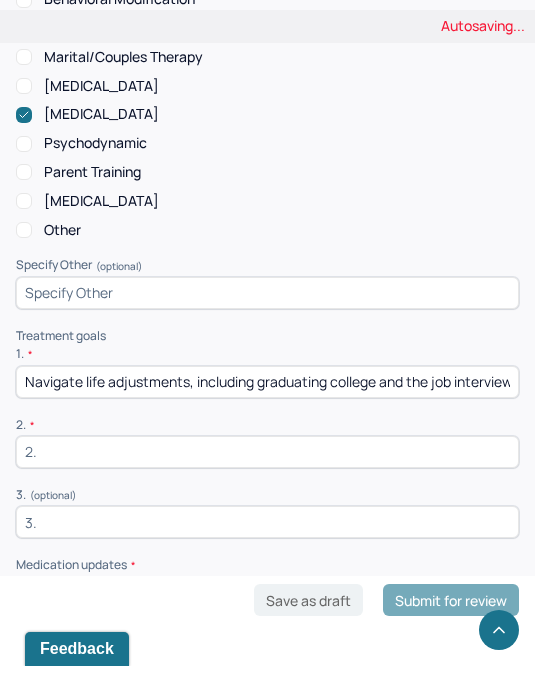 type on "Navigate life adjustments, including graduating college and the job interview process." 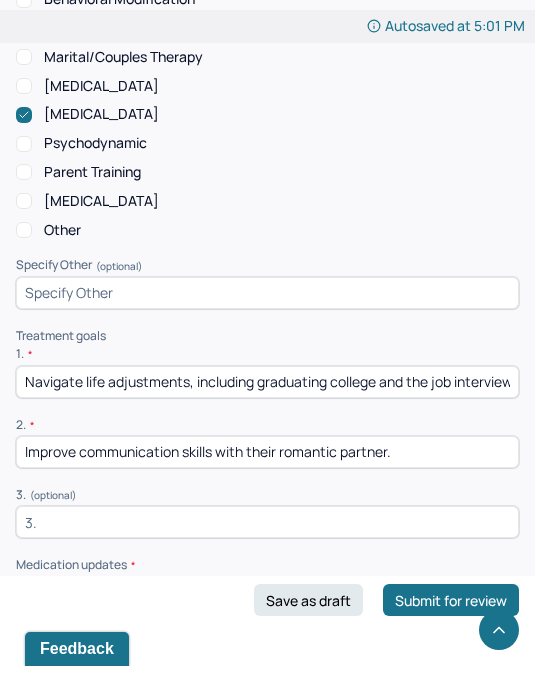 type on "Improve communication skills with their romantic partner." 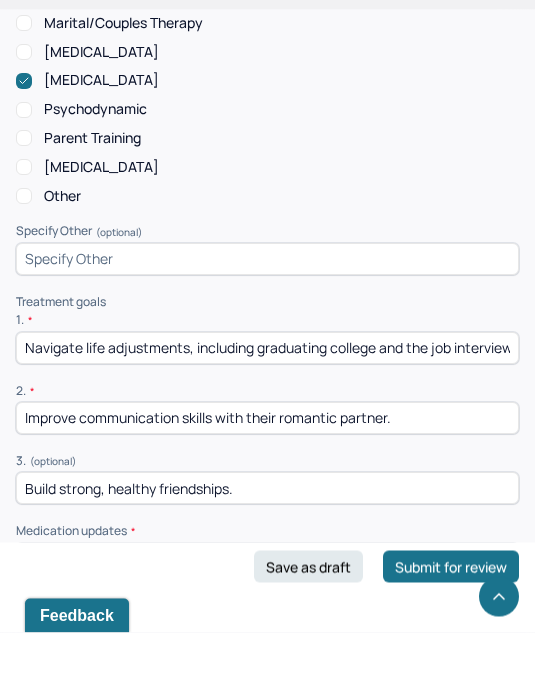 scroll, scrollTop: 4955, scrollLeft: 0, axis: vertical 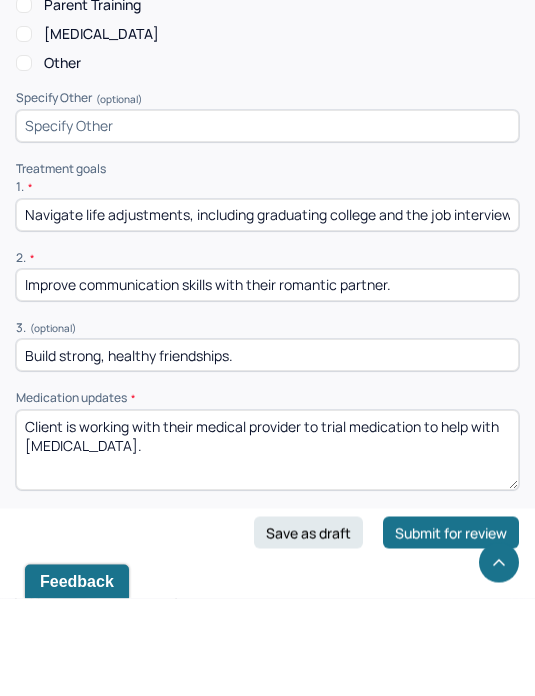 type on "Build strong, healthy friendships." 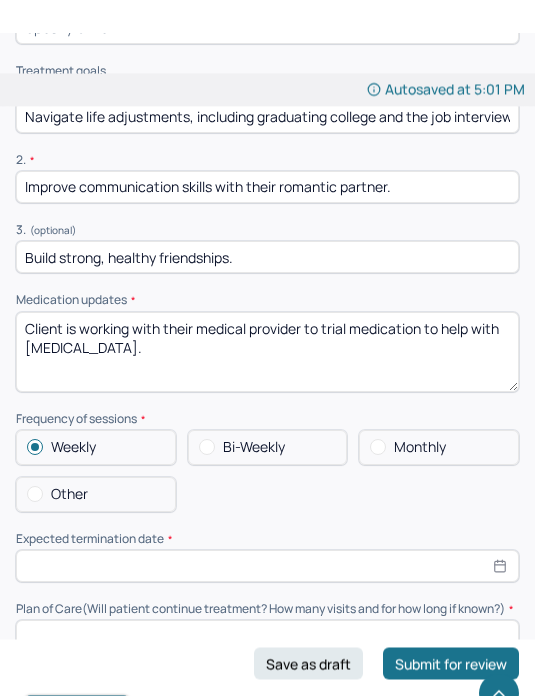 scroll, scrollTop: 5184, scrollLeft: 0, axis: vertical 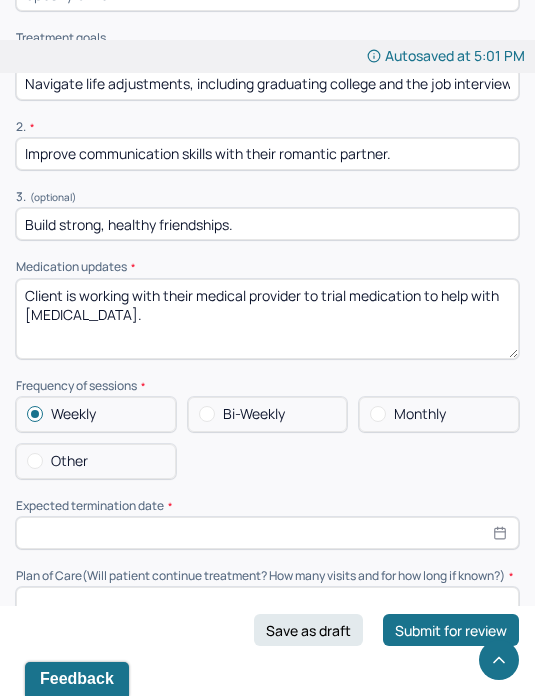 click at bounding box center (267, 533) 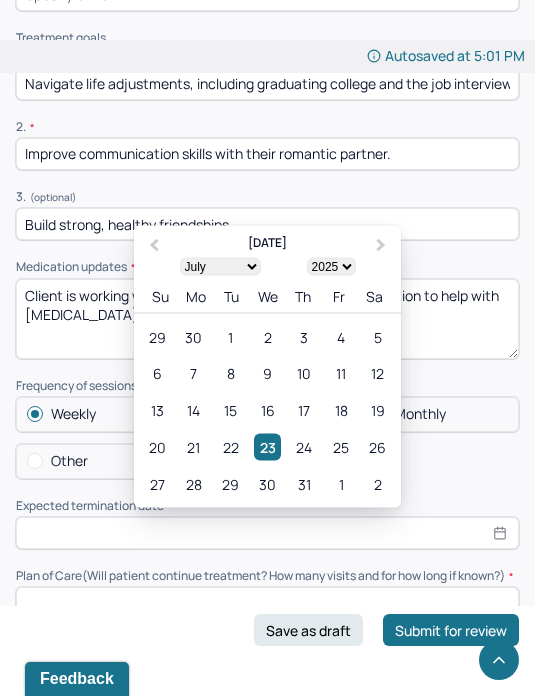 click on "1900 1901 1902 1903 1904 1905 1906 1907 1908 1909 1910 1911 1912 1913 1914 1915 1916 1917 1918 1919 1920 1921 1922 1923 1924 1925 1926 1927 1928 1929 1930 1931 1932 1933 1934 1935 1936 1937 1938 1939 1940 1941 1942 1943 1944 1945 1946 1947 1948 1949 1950 1951 1952 1953 1954 1955 1956 1957 1958 1959 1960 1961 1962 1963 1964 1965 1966 1967 1968 1969 1970 1971 1972 1973 1974 1975 1976 1977 1978 1979 1980 1981 1982 1983 1984 1985 1986 1987 1988 1989 1990 1991 1992 1993 1994 1995 1996 1997 1998 1999 2000 2001 2002 2003 2004 2005 2006 2007 2008 2009 2010 2011 2012 2013 2014 2015 2016 2017 2018 2019 2020 2021 2022 2023 2024 2025 2026 2027 2028 2029 2030 2031 2032 2033 2034 2035 2036 2037 2038 2039 2040 2041 2042 2043 2044 2045 2046 2047 2048 2049 2050 2051 2052 2053 2054 2055 2056 2057 2058 2059 2060 2061 2062 2063 2064 2065 2066 2067 2068 2069 2070 2071 2072 2073 2074 2075 2076 2077 2078 2079 2080 2081 2082 2083 2084 2085 2086 2087 2088 2089 2090 2091 2092 2093 2094 2095 2096 2097 2098 2099 2100" at bounding box center (331, 266) 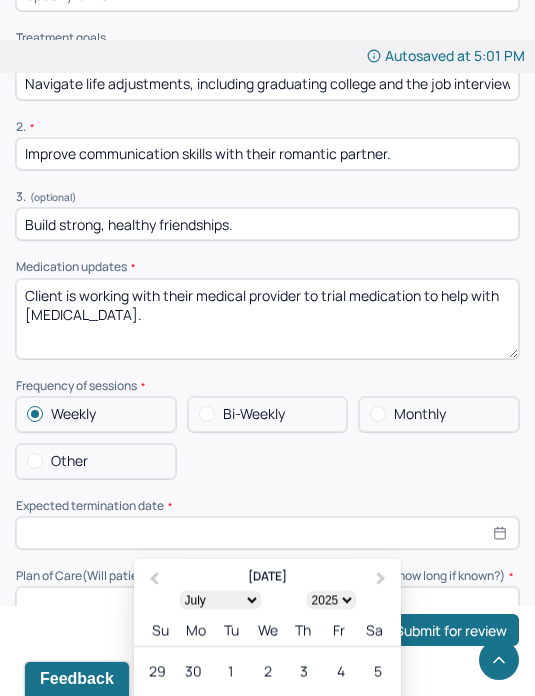 select on "2026" 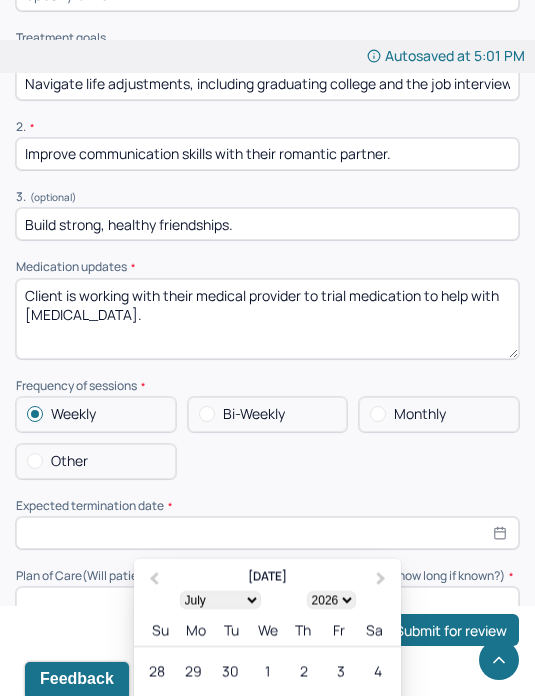 click on "21" at bounding box center (230, 780) 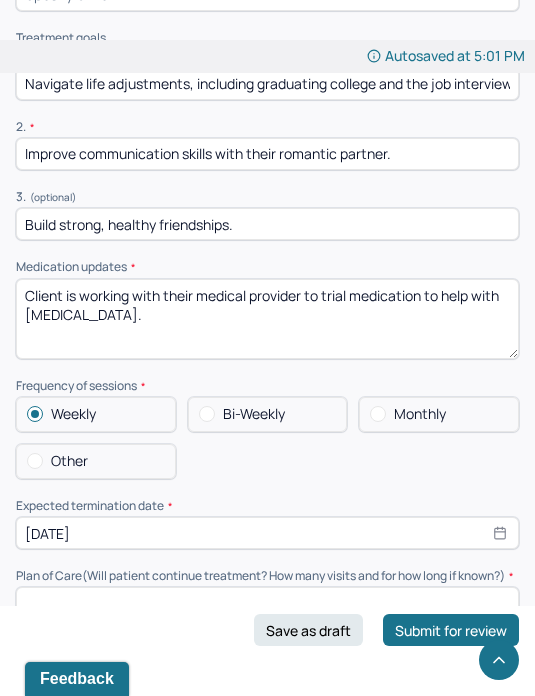 click at bounding box center [267, 603] 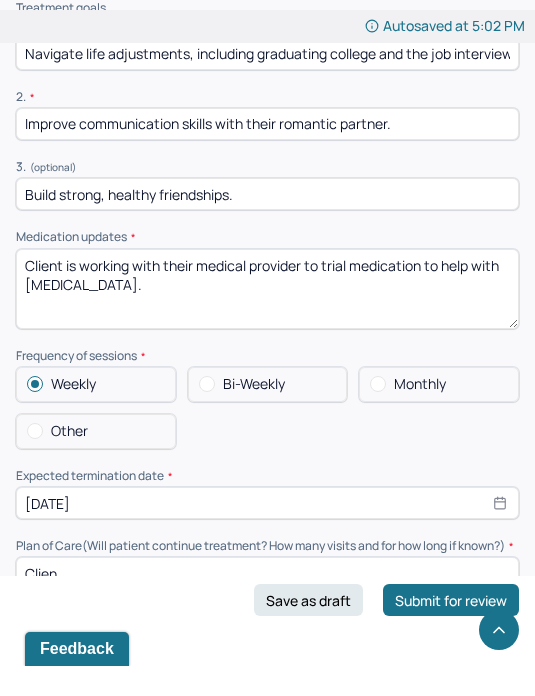 type on "Client will continue 12 months of sessions due to positive outcome on maintenance of anxiety symptoms." 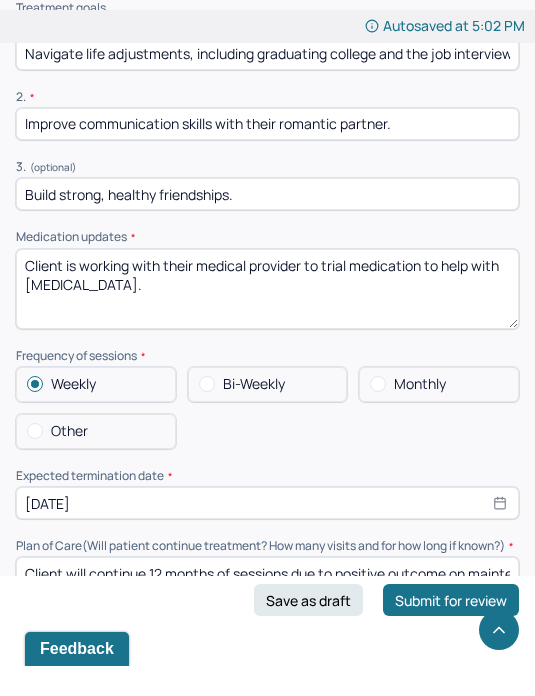scroll, scrollTop: 5214, scrollLeft: 0, axis: vertical 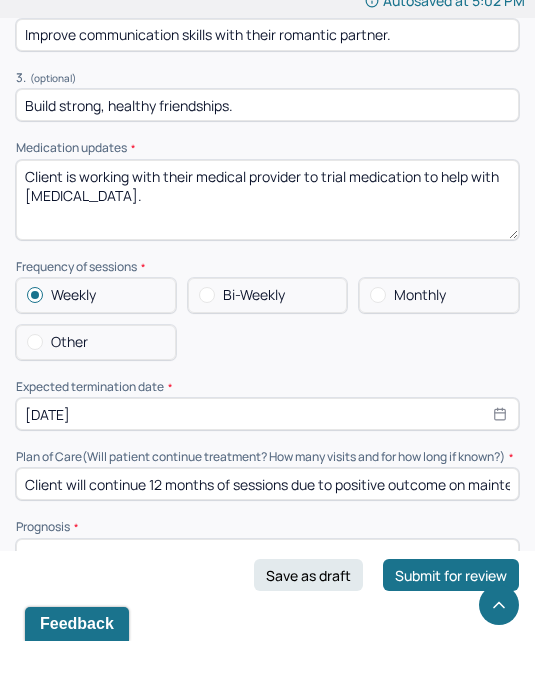 click at bounding box center (267, 610) 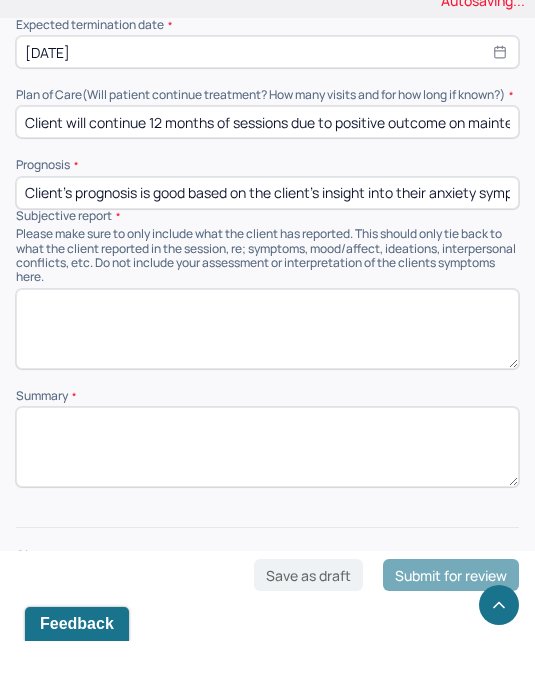 scroll, scrollTop: 5635, scrollLeft: 0, axis: vertical 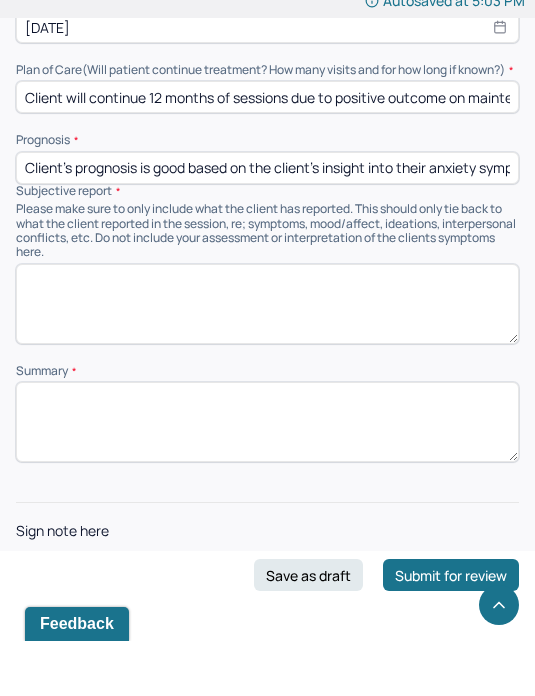 type on "Client's prognosis is good based on the client's insight into their anxiety symptoms and their dedication to implementing therapeutic interventions in their daily life." 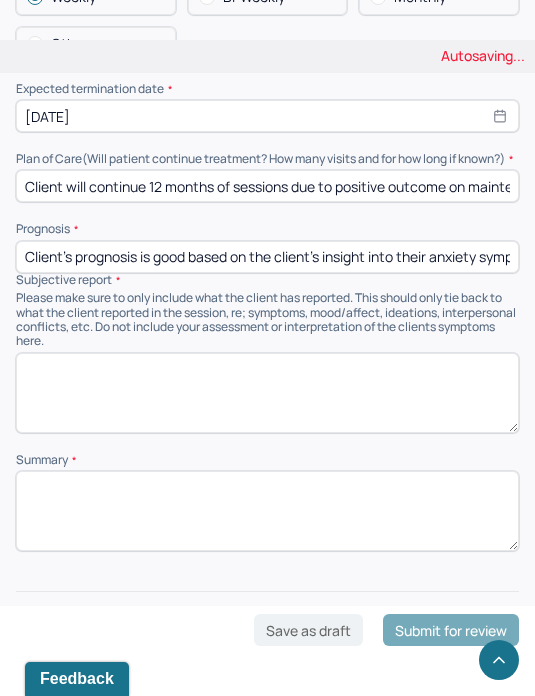 scroll, scrollTop: 5598, scrollLeft: 0, axis: vertical 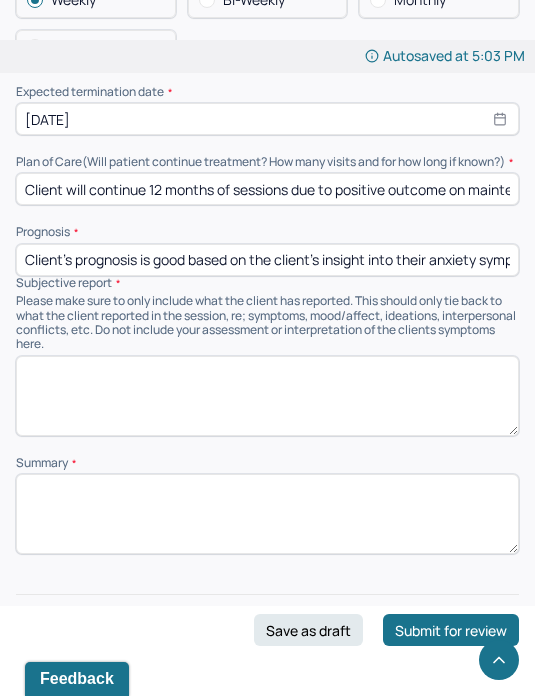 type on "MZ" 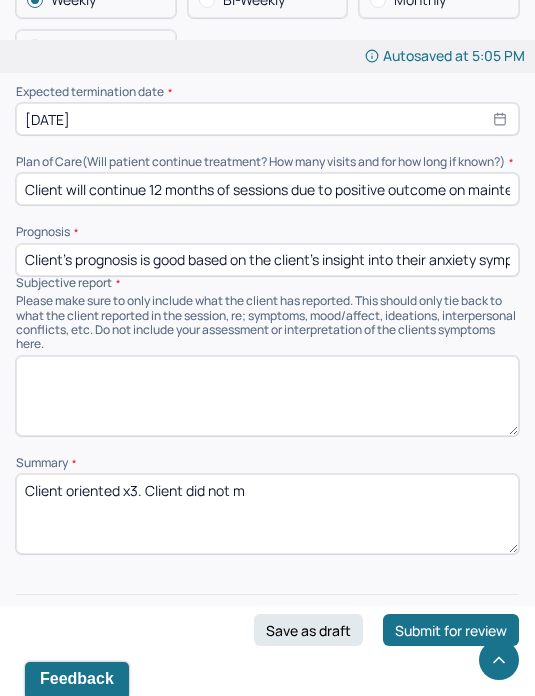 type on "Client oriented x3. Client did not m" 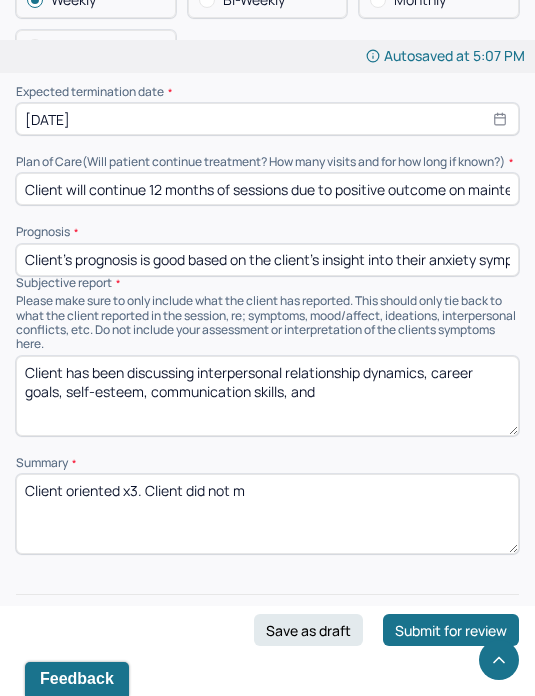 click on "Client has been discussing interpersonal relationship dynamics, career goals, self-esteem, communication skills, and" at bounding box center [267, 396] 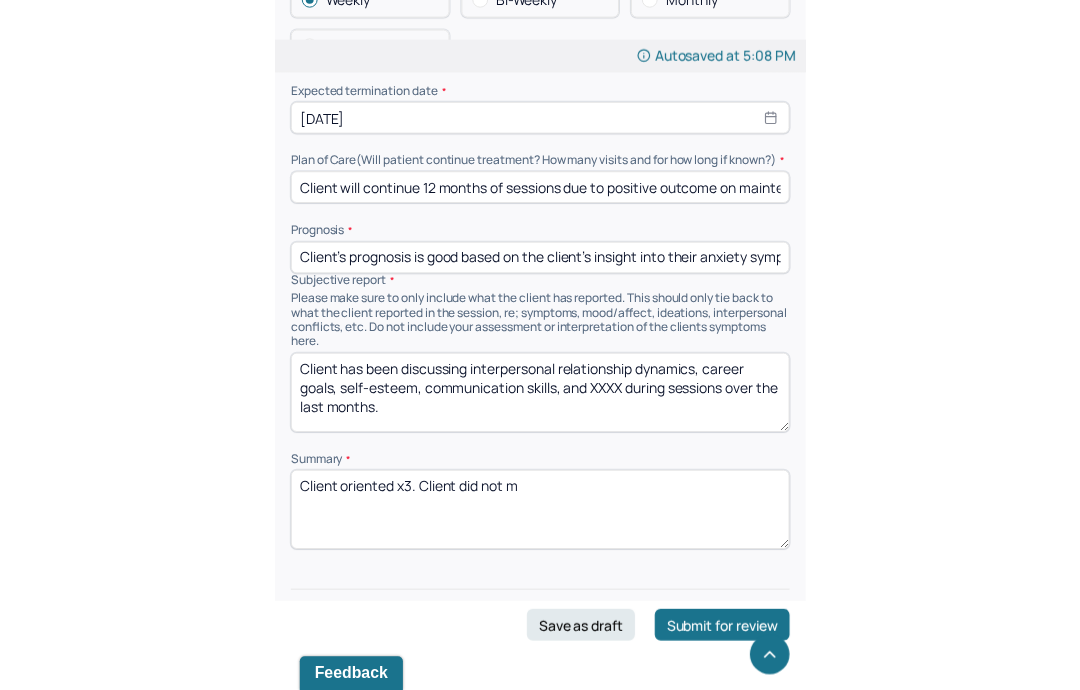 scroll, scrollTop: 4492, scrollLeft: 0, axis: vertical 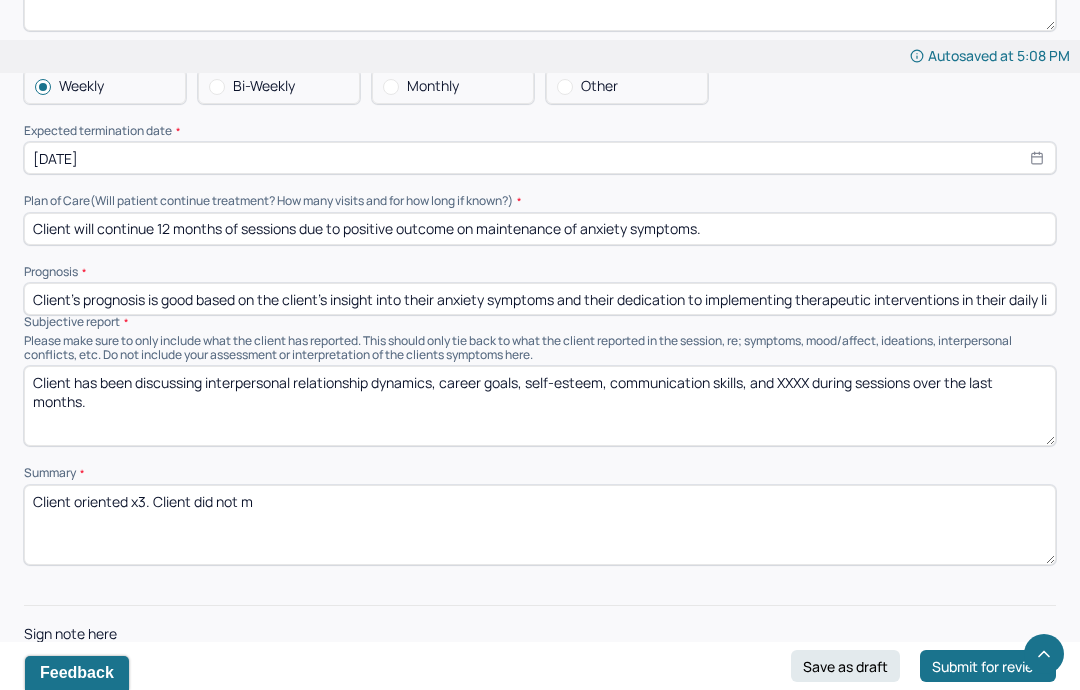 type on "Client has been discussing interpersonal relationship dynamics, career goals, self-esteem, communication skills, and XXXX during sessions over the last months." 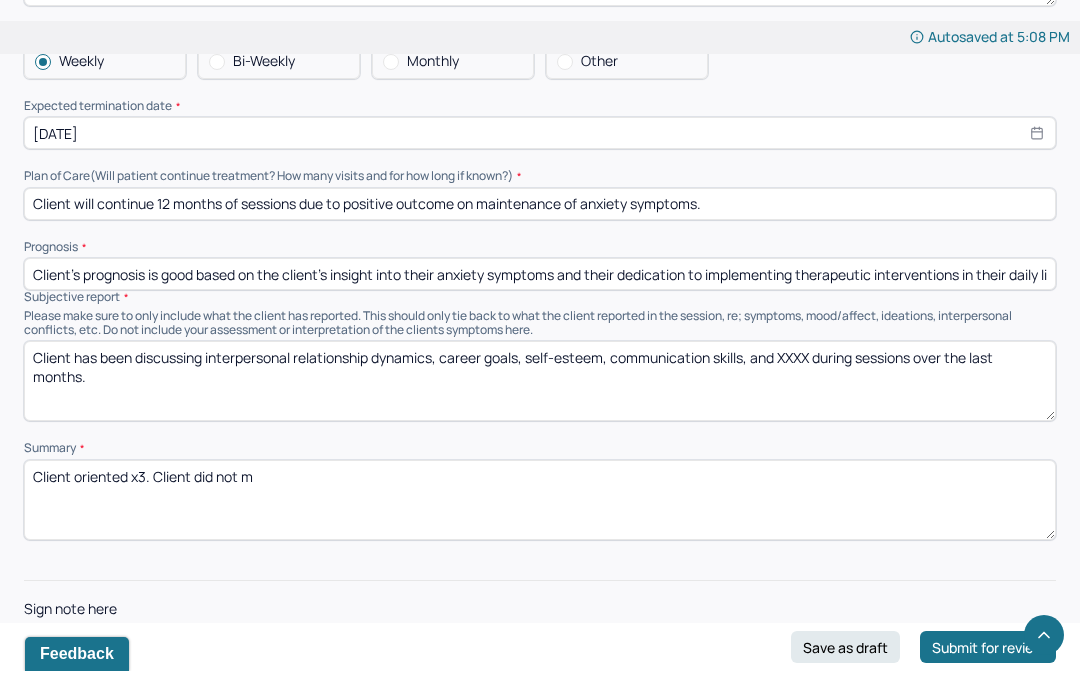 click on "Save as draft" at bounding box center (845, 666) 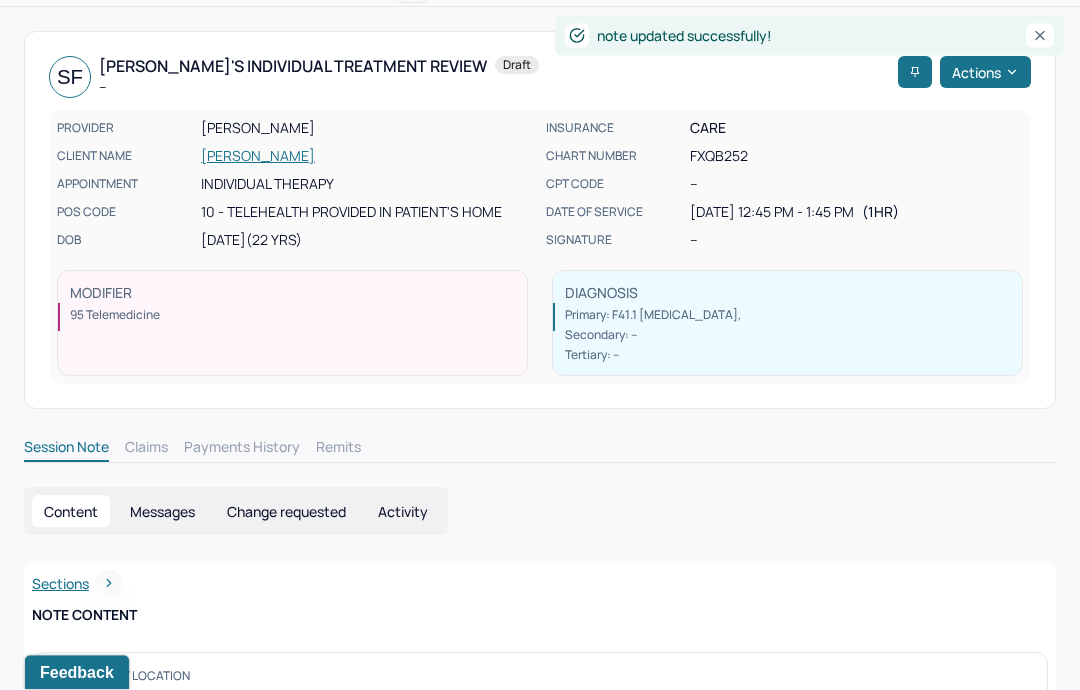 scroll, scrollTop: 0, scrollLeft: 0, axis: both 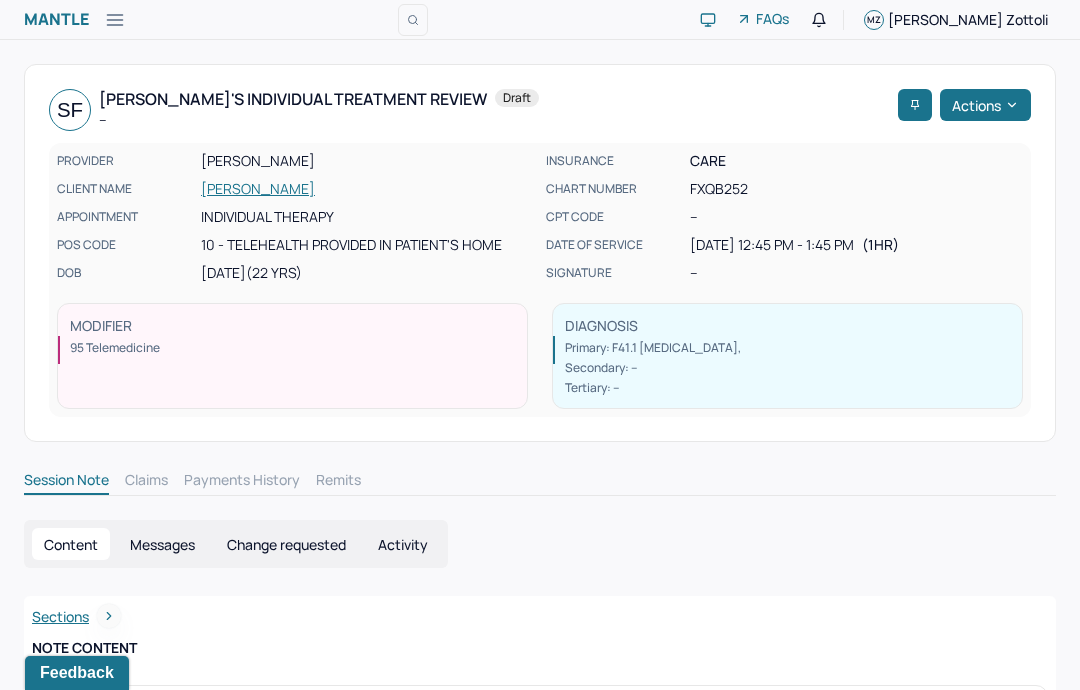 click on "[PERSON_NAME]" at bounding box center [367, 189] 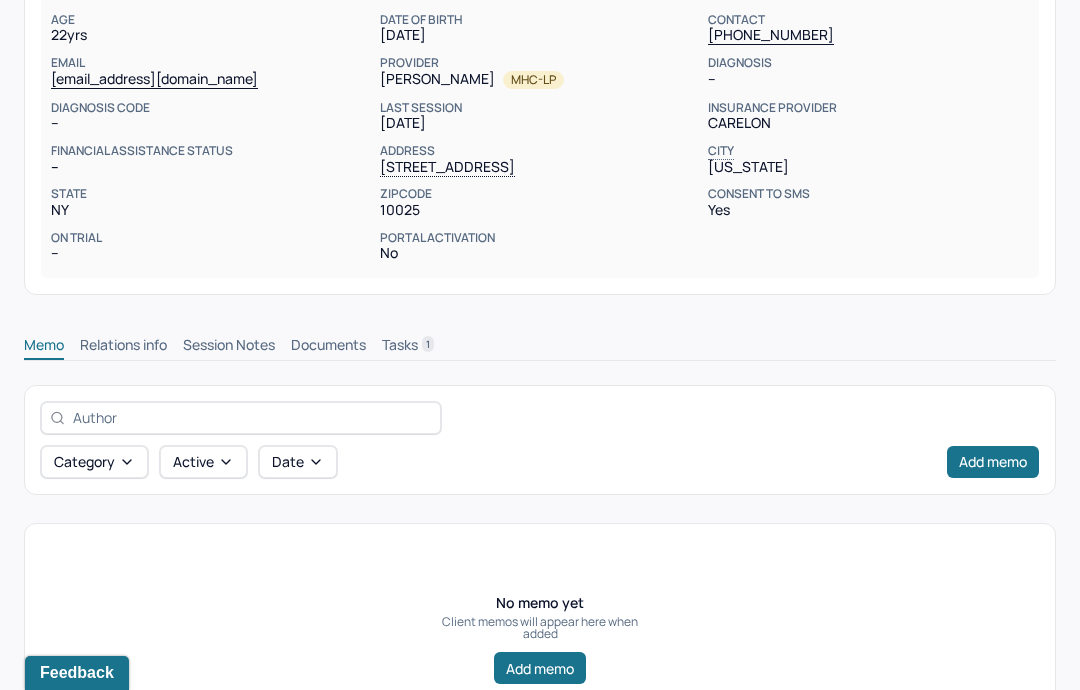 click on "Session Notes" at bounding box center (229, 347) 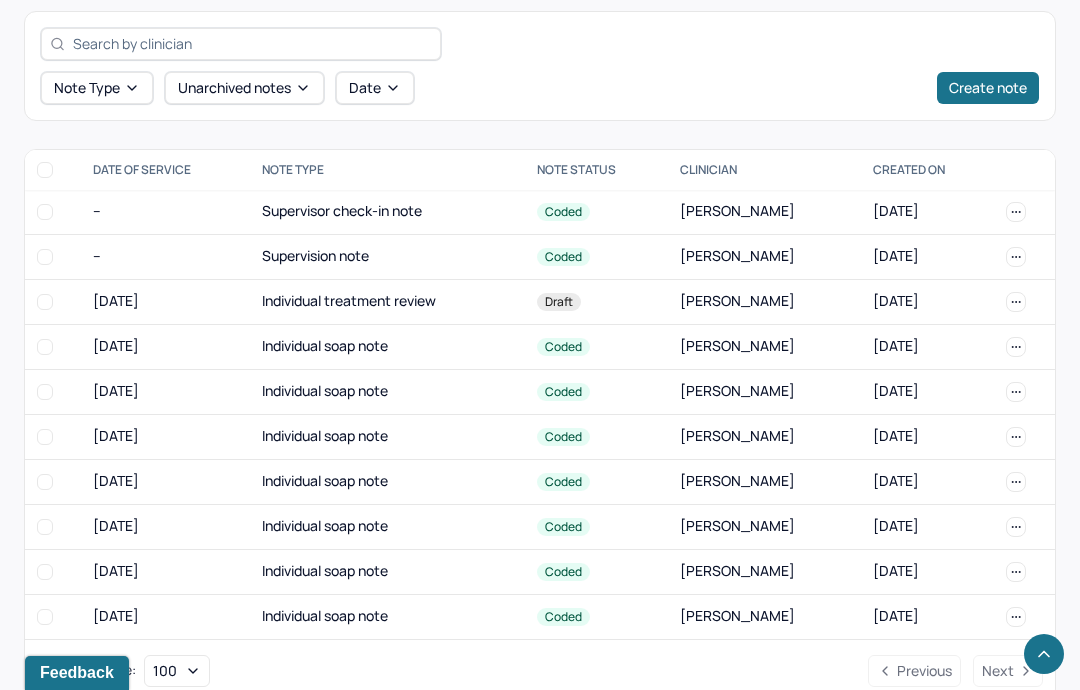 scroll, scrollTop: 599, scrollLeft: 0, axis: vertical 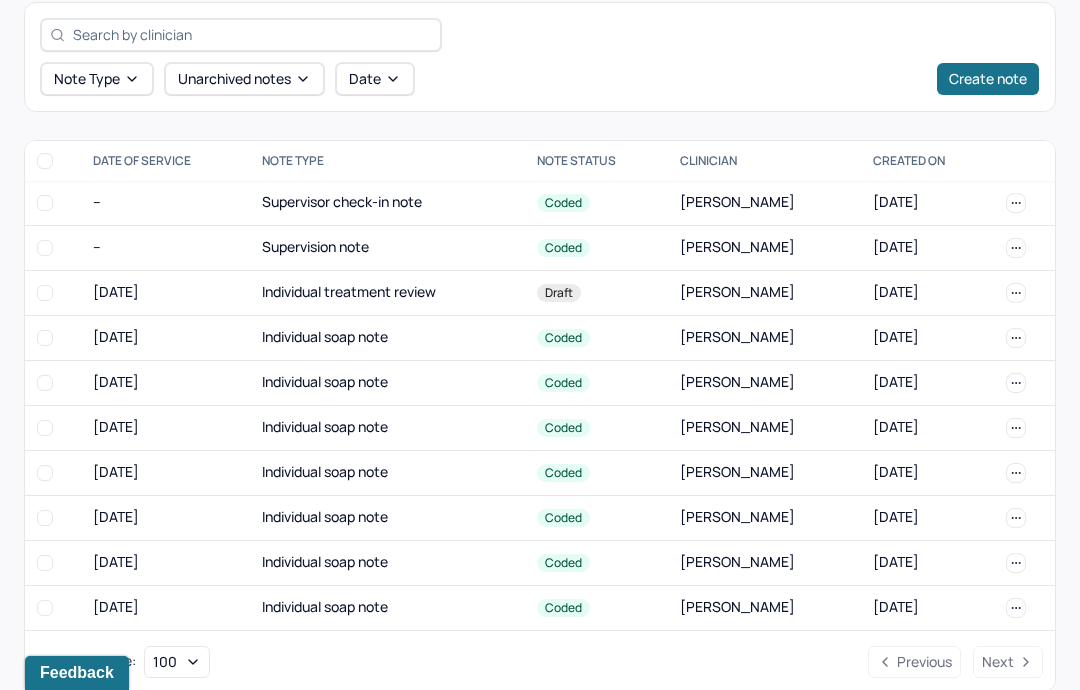 click on "Individual soap note" at bounding box center (387, 427) 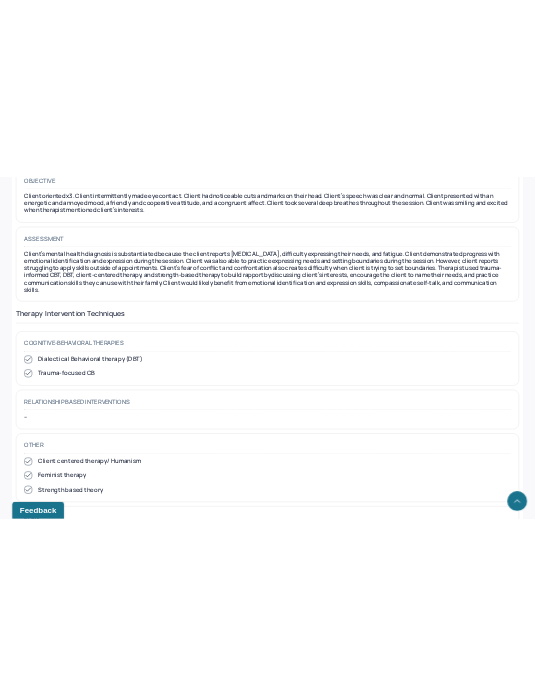 scroll, scrollTop: 1860, scrollLeft: 0, axis: vertical 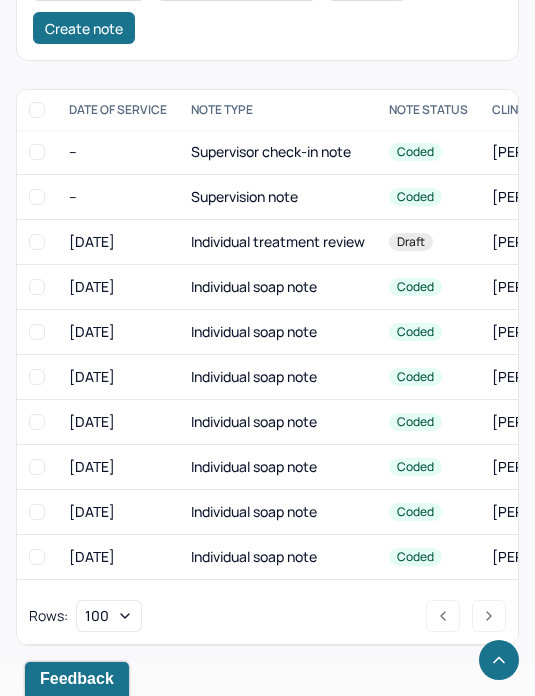 click on "Individual soap note" at bounding box center (278, 332) 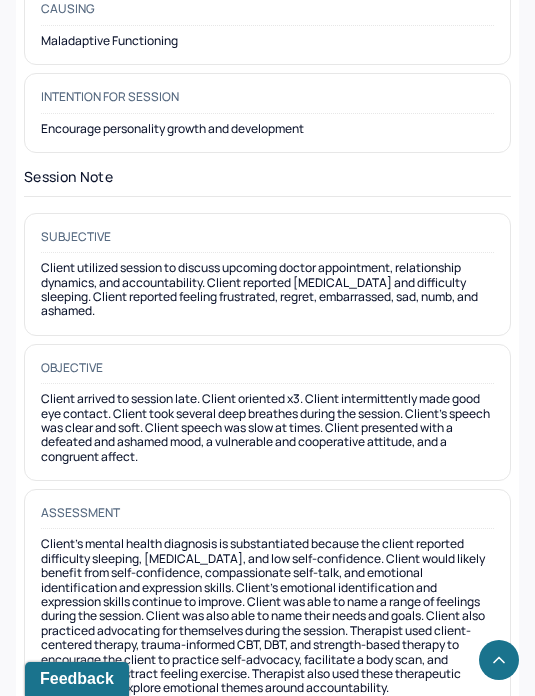 scroll, scrollTop: 1895, scrollLeft: 0, axis: vertical 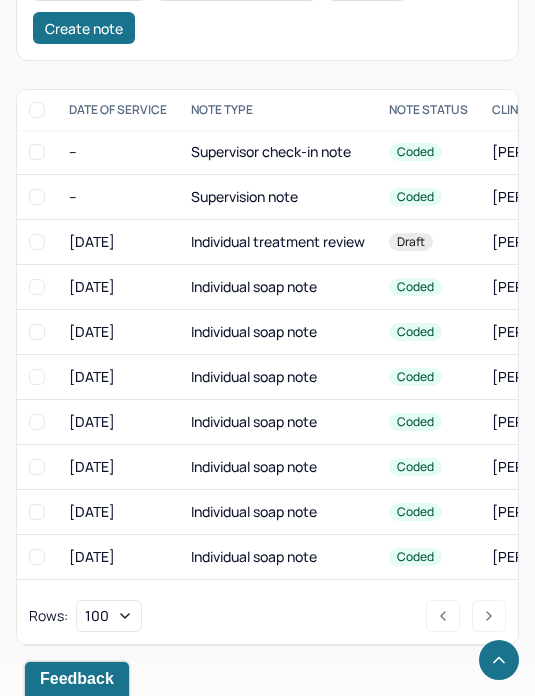 click on "Individual soap note" at bounding box center [278, 287] 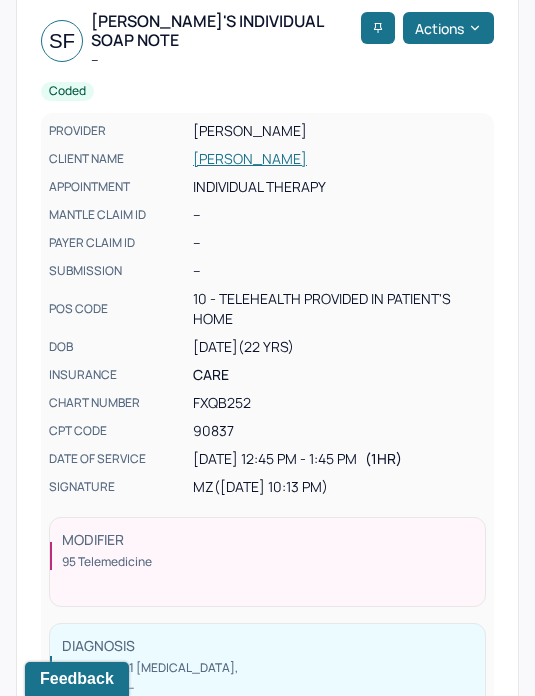 scroll, scrollTop: 0, scrollLeft: 0, axis: both 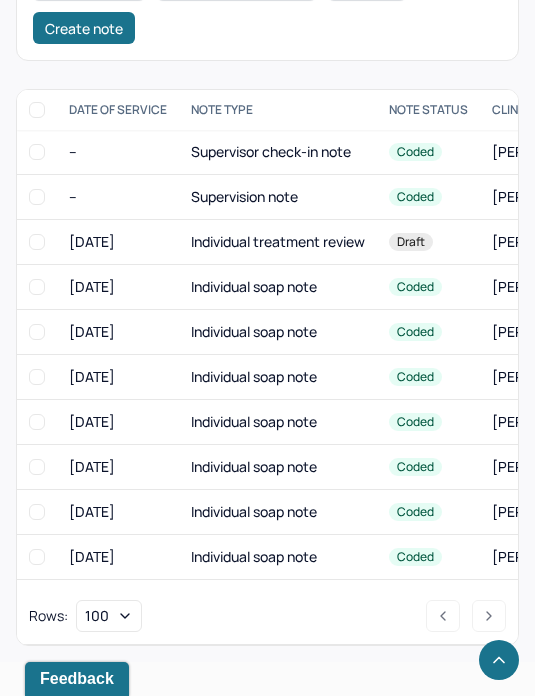 click on "Individual treatment review" at bounding box center (278, 242) 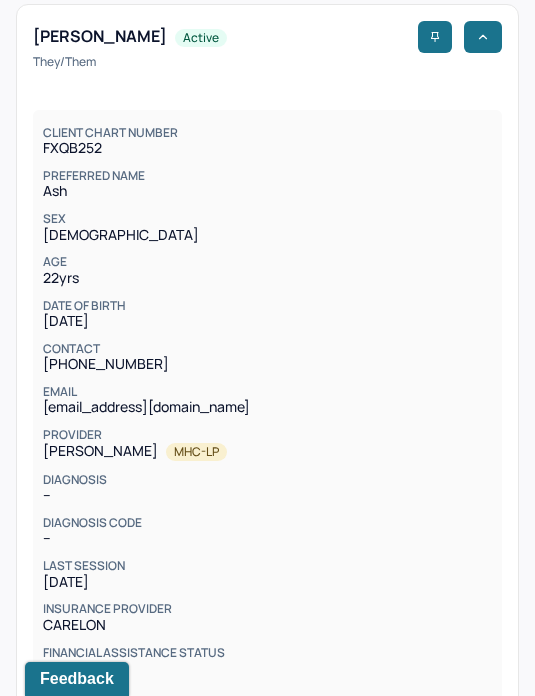 scroll, scrollTop: 0, scrollLeft: 0, axis: both 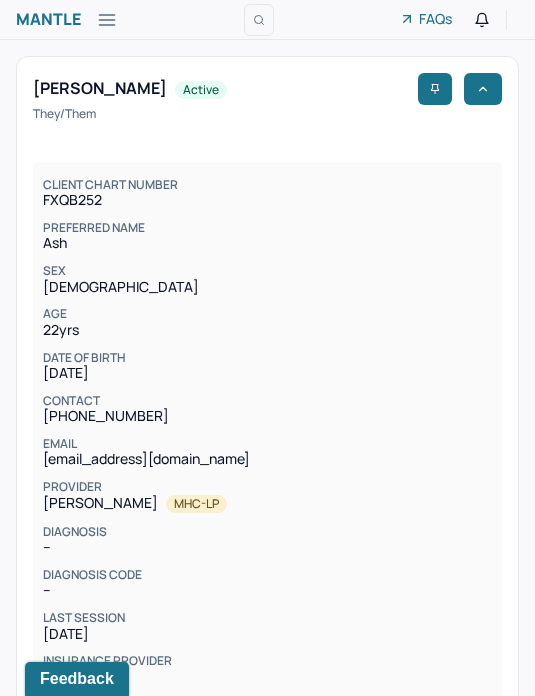 click 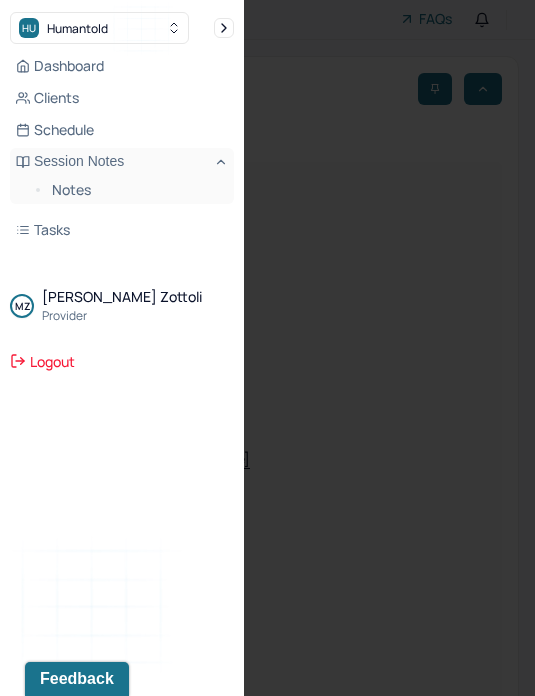 click on "Notes" at bounding box center [135, 190] 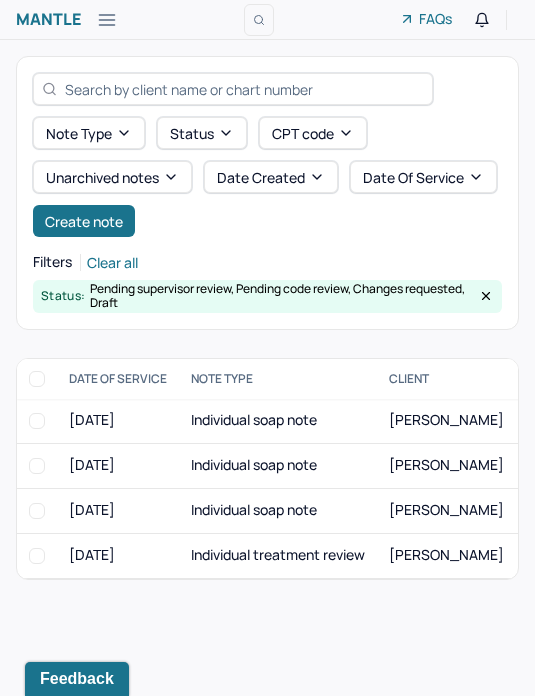 click on "Individual treatment review" at bounding box center [278, 555] 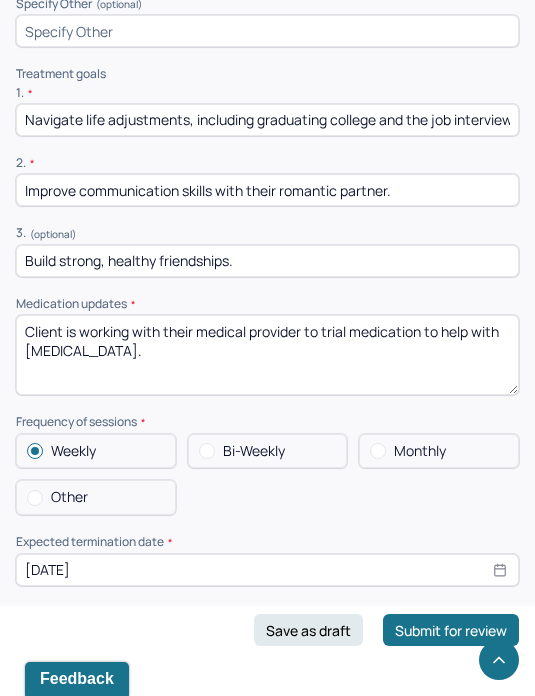 scroll, scrollTop: 5185, scrollLeft: 0, axis: vertical 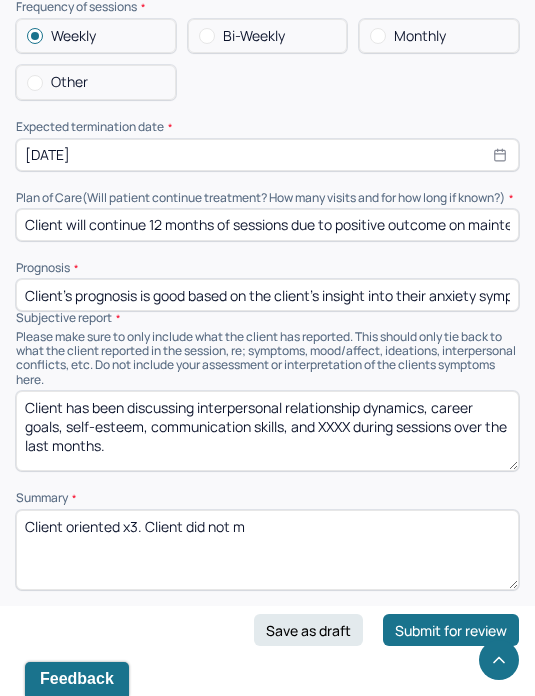 click on "Client has been discussing interpersonal relationship dynamics, career goals, self-esteem, communication skills, and XXXX during sessions over the last months." at bounding box center [267, 431] 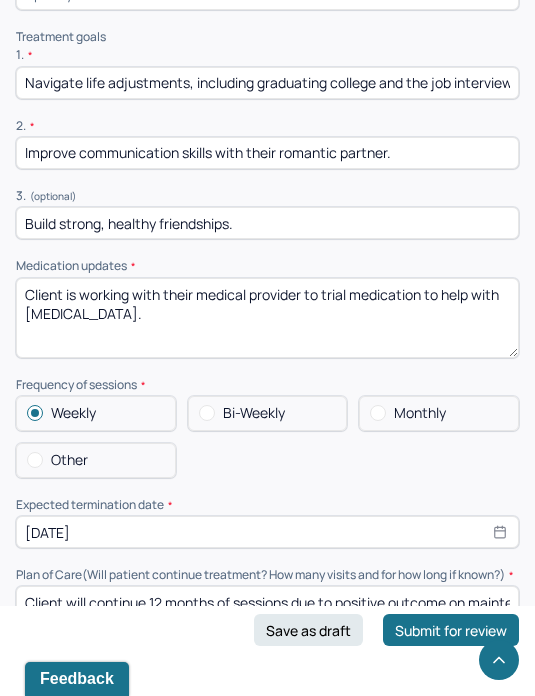 scroll, scrollTop: 5460, scrollLeft: 0, axis: vertical 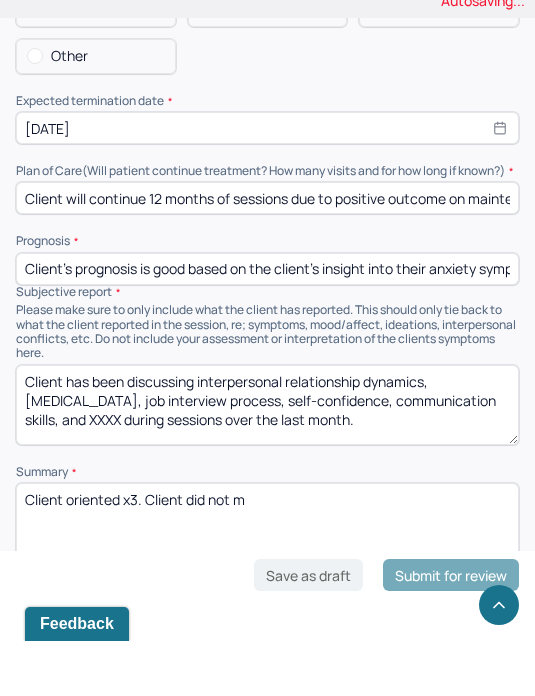 click on "Client has been discussing interpersonal relationship dynamics, [MEDICAL_DATA], job interview process, self-confidence, communication skills, and XXXX during sessions over the last months." at bounding box center [267, 460] 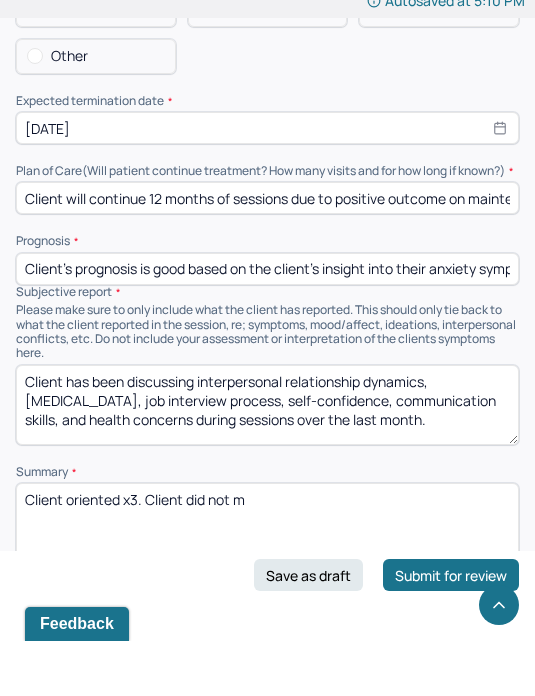 type on "Client has been discussing interpersonal relationship dynamics, [MEDICAL_DATA], job interview process, self-confidence, communication skills, and health concerns during sessions over the last month." 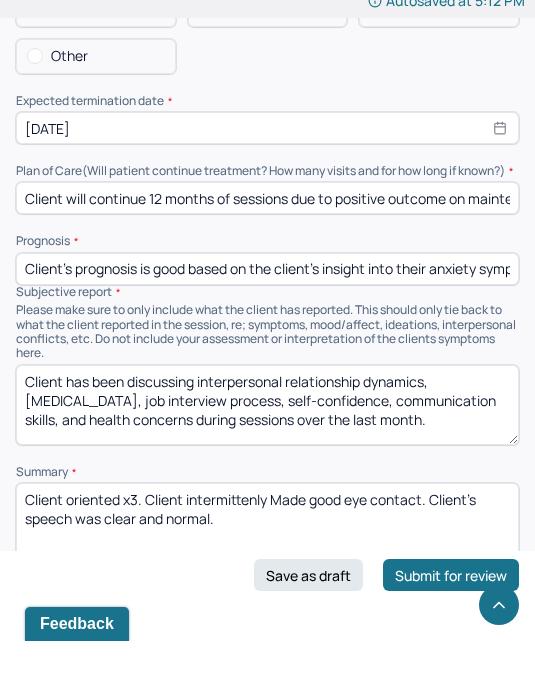 click on "Client oriented x3. Client intermittenly Made good eye contact. Client’s speech was clear and normal." at bounding box center [267, 578] 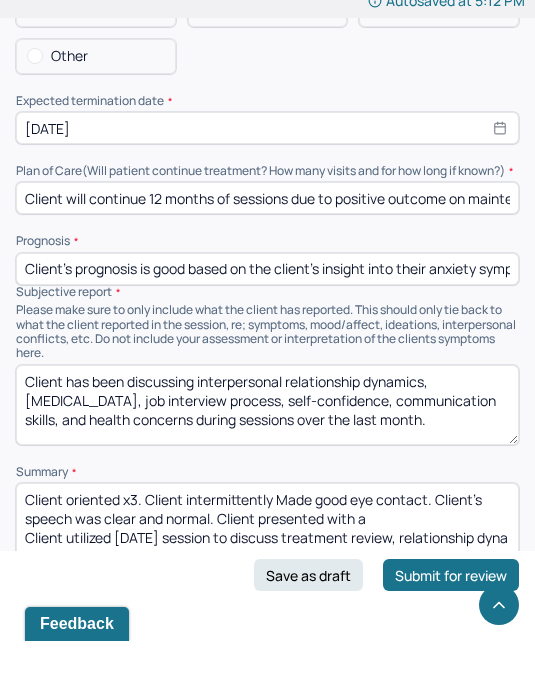 scroll, scrollTop: 8, scrollLeft: 0, axis: vertical 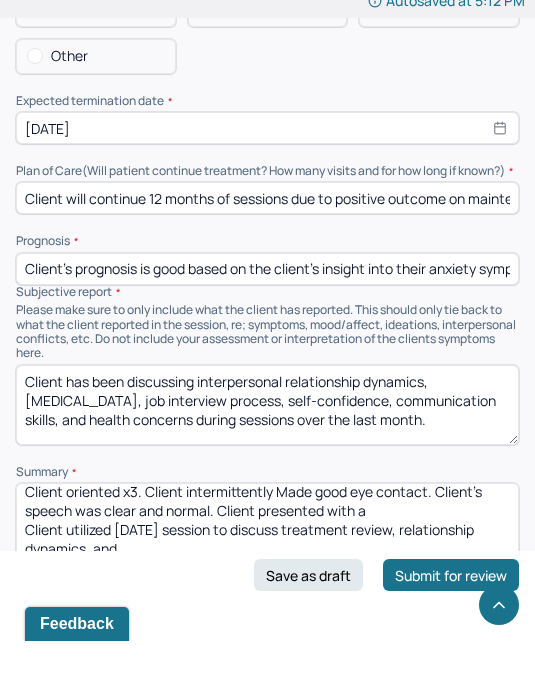 click on "Client oriented x3. Client intermittently Made good eye contact. Client’s speech was clear and normal. Client presented with a
Client utilized [DATE] session to discuss treatment review, relationship dynamics, and" at bounding box center (267, 578) 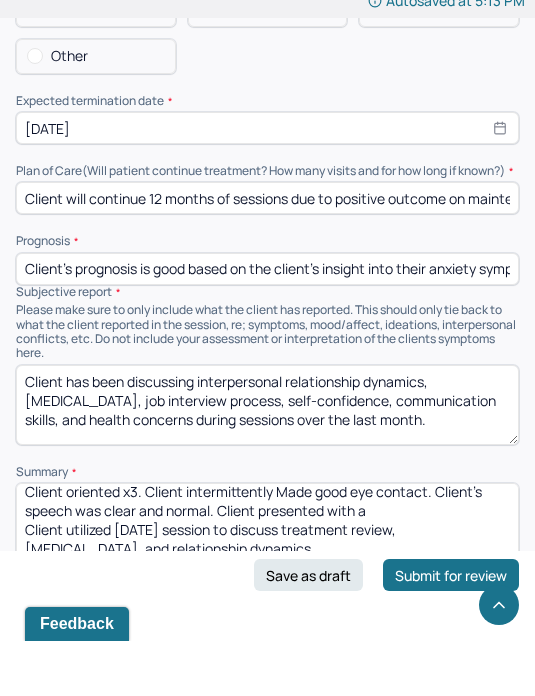 click on "Client oriented x3. Client intermittently Made good eye contact. Client’s speech was clear and normal. Client presented with a
Client utilized [DATE] session to discuss treatment review, [MEDICAL_DATA], and relationship dynamics" at bounding box center (267, 578) 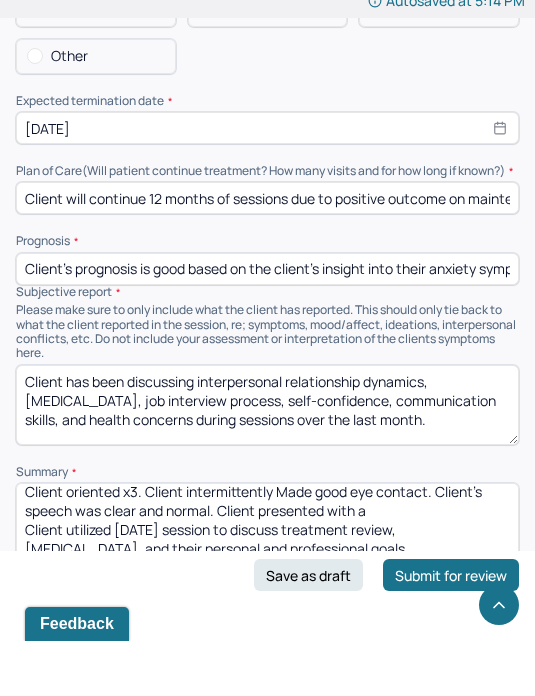 click on "Client oriented x3. Client intermittently Made good eye contact. Client’s speech was clear and normal. Client presented with a
Client utilized [DATE] session to discuss treatment review, [MEDICAL_DATA], and their personal ." at bounding box center [267, 578] 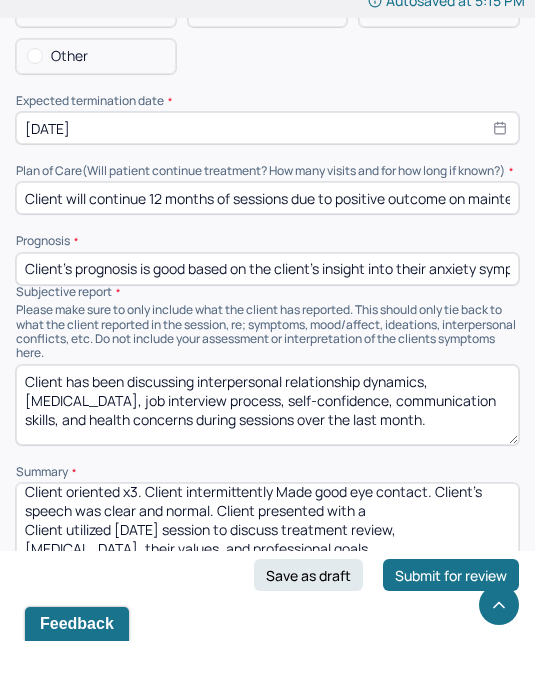 click on "Client oriented x3. Client intermittently Made good eye contact. Client’s speech was clear and normal. Client presented with a
Client utilized [DATE] session to discuss treatment review, [MEDICAL_DATA], their values, and professional goals." at bounding box center (267, 578) 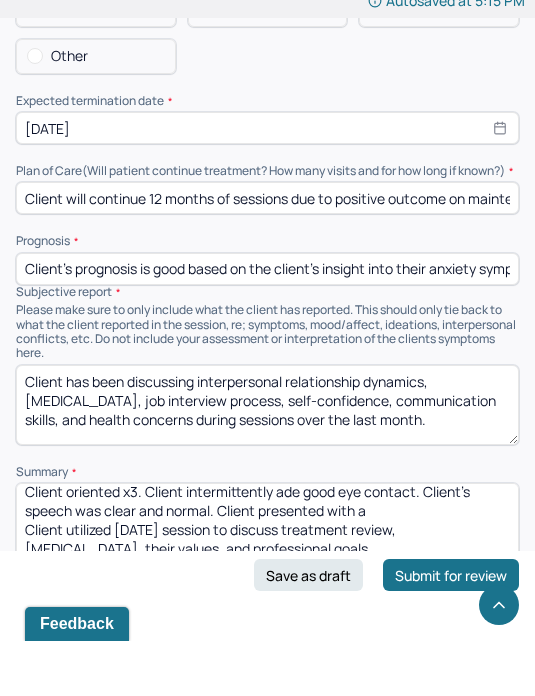 scroll, scrollTop: 6, scrollLeft: 0, axis: vertical 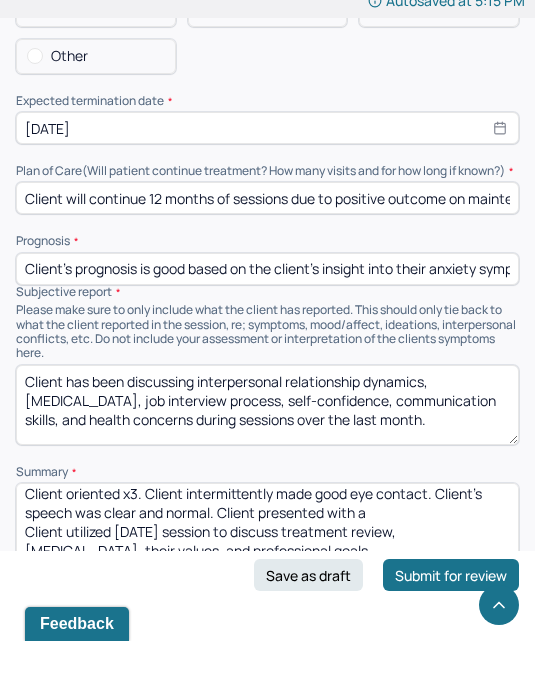 click on "Client oriented x3. Client intermittently made good eye contact. Client’s speech was clear and normal. Client presented with a
Client utilized [DATE] session to discuss treatment review, [MEDICAL_DATA], their values, and professional goals." at bounding box center (267, 578) 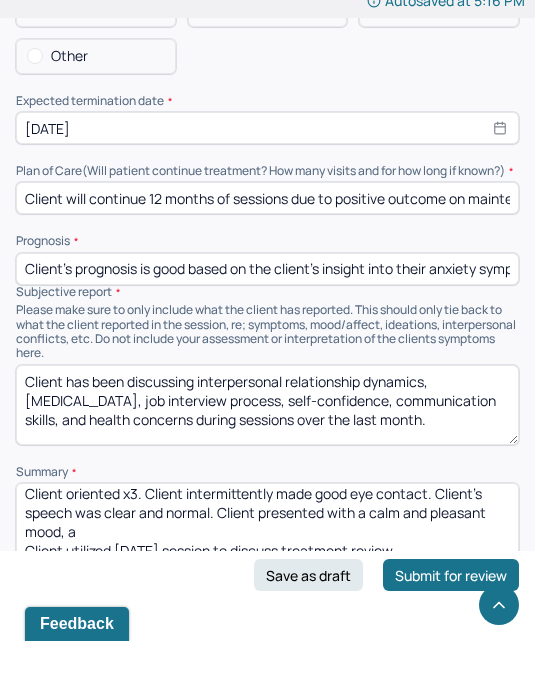 scroll, scrollTop: 8, scrollLeft: 0, axis: vertical 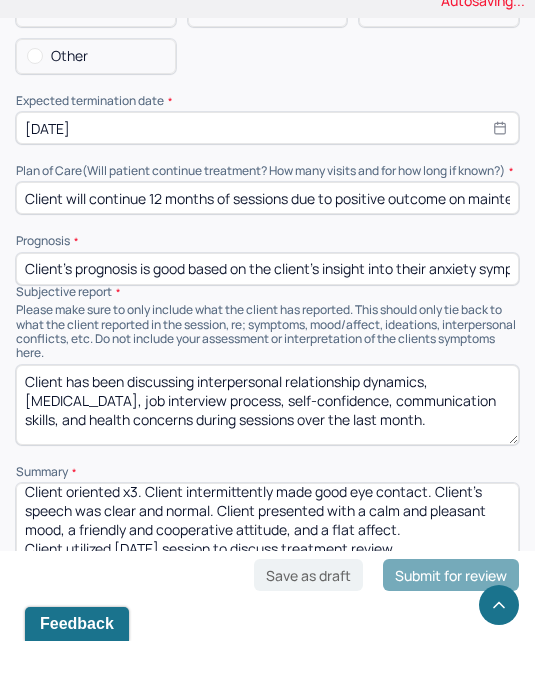 click on "Client oriented x3. Client intermittently made good eye contact. Client’s speech was clear and normal. Client presented with a calm and pleasant mood, a friendly and cooerp
Client utilized [DATE] session to discuss treatment review, [MEDICAL_DATA], their values, and professional goals." at bounding box center (267, 578) 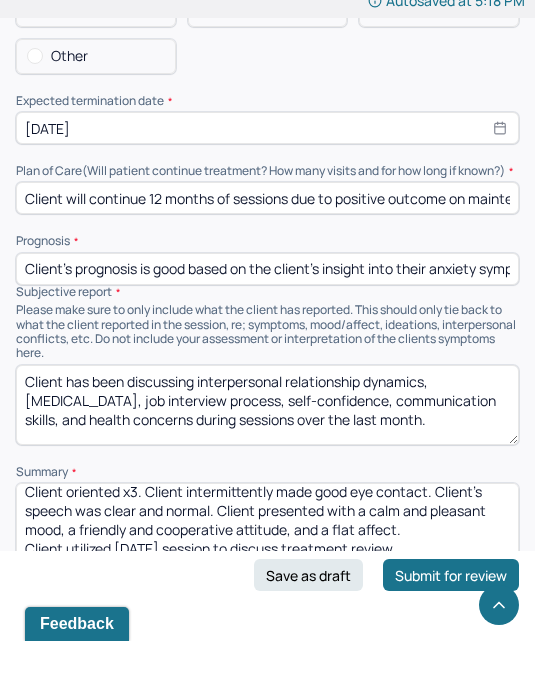click on "Client oriented x3. Client intermittently made good eye contact. Client’s speech was clear and normal. Client presented with a calm and pleasant mood, a friendly and cooerp
Client utilized [DATE] session to discuss treatment review, [MEDICAL_DATA], their values, and professional goals." at bounding box center (267, 578) 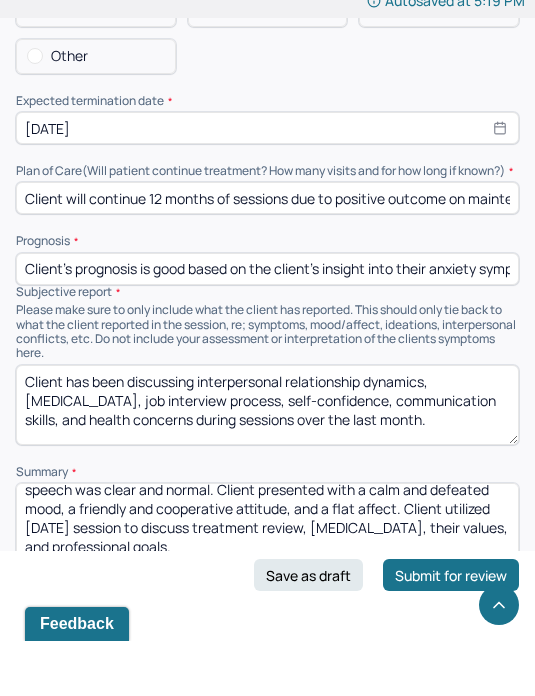 scroll, scrollTop: 33, scrollLeft: 0, axis: vertical 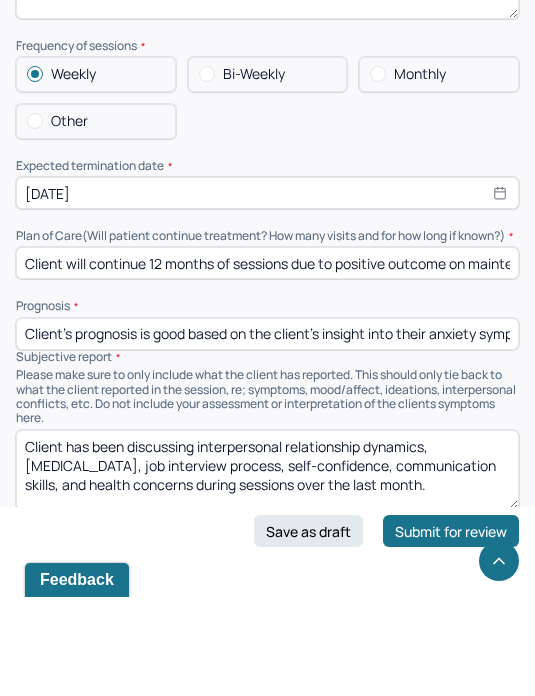 click on "Client has been discussing interpersonal relationship dynamics, [MEDICAL_DATA], job interview process, self-confidence, communication skills, and health concerns during sessions over the last month." at bounding box center [267, 569] 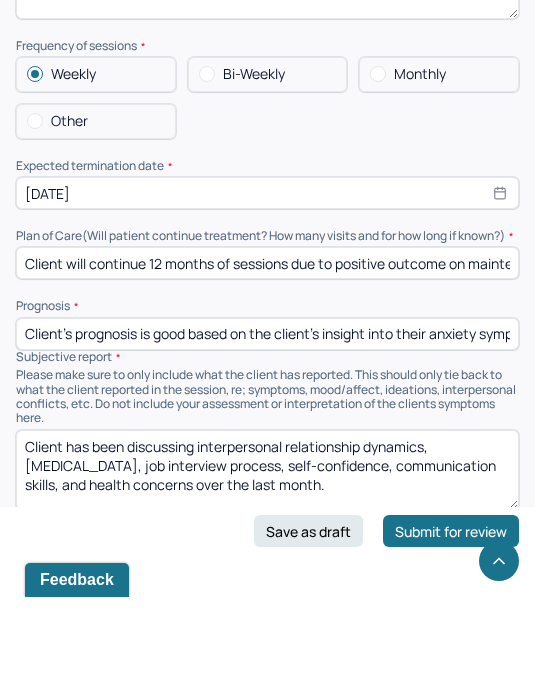 scroll, scrollTop: 5499, scrollLeft: 0, axis: vertical 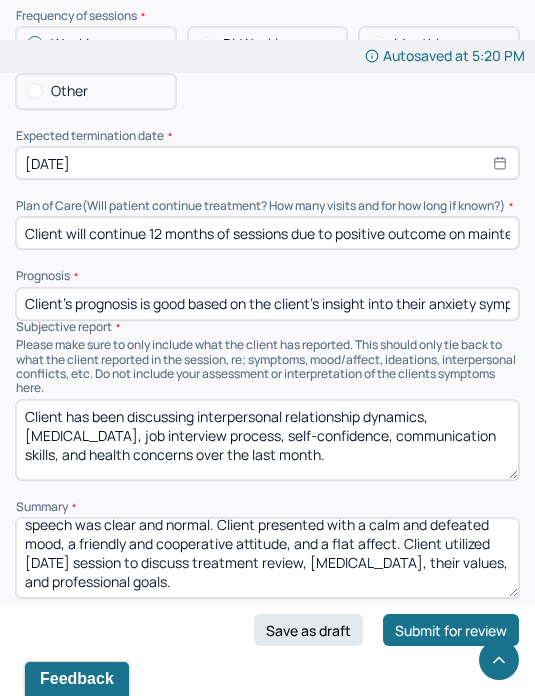 type on "Client has been discussing interpersonal relationship dynamics, [MEDICAL_DATA], job interview process, self-confidence, communication skills, and health concerns over the last month." 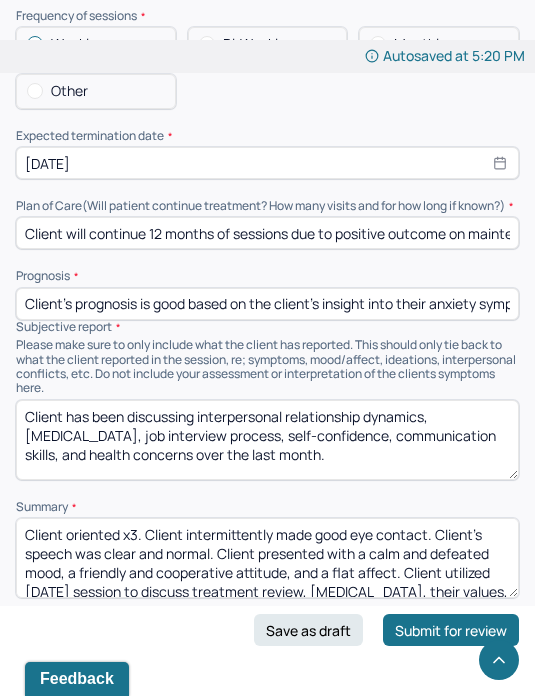 scroll, scrollTop: -1, scrollLeft: 0, axis: vertical 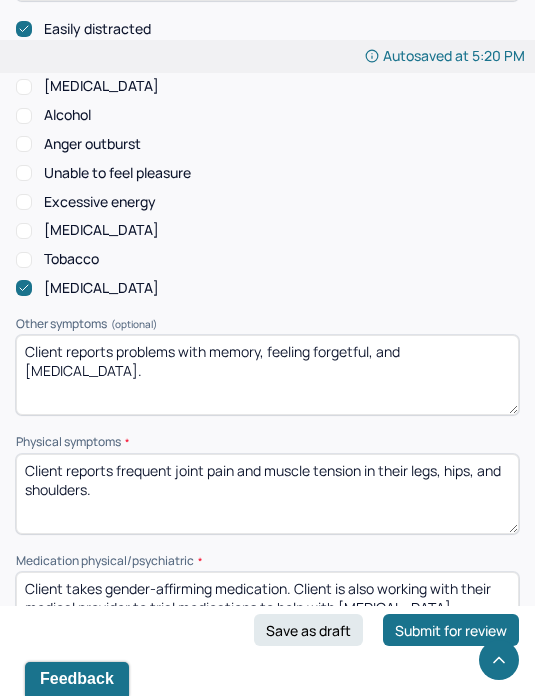 click on "Client takes gender-affirming medication. Client is also working with their medical provider to trial medications to help with [MEDICAL_DATA]." at bounding box center [267, 612] 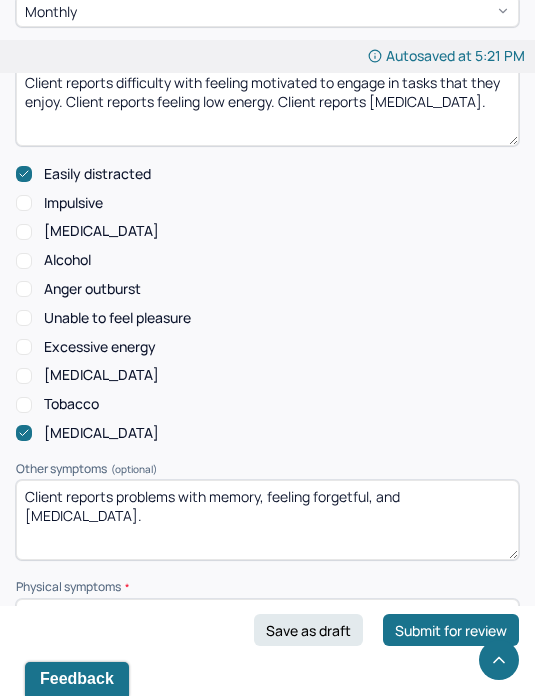 scroll, scrollTop: 1680, scrollLeft: 0, axis: vertical 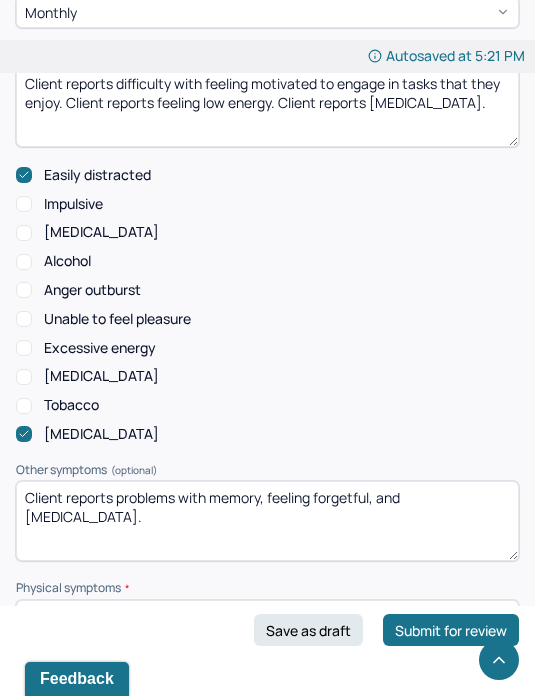 type on "Client takes gender-affirming medication. Client is currently working with their medical provider to trial medications to help with [MEDICAL_DATA]." 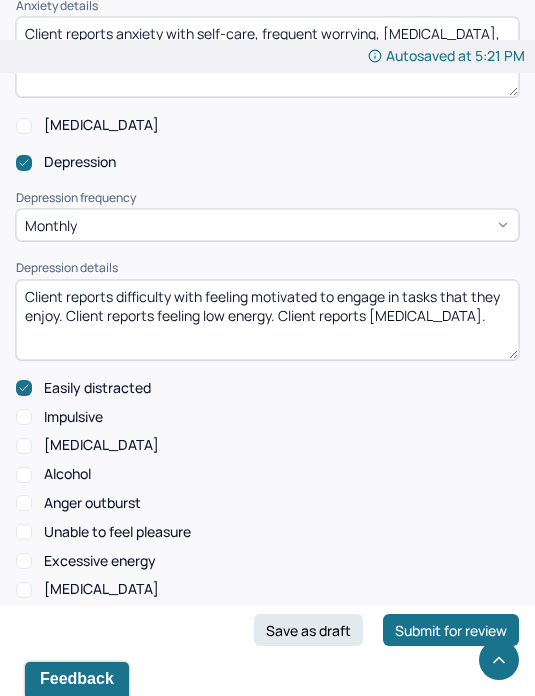 scroll, scrollTop: 1457, scrollLeft: 0, axis: vertical 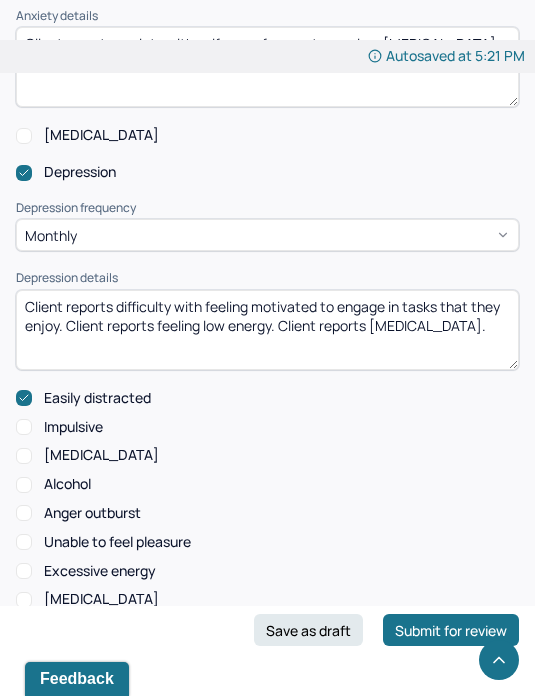 type on "Client reports problems with memory and [MEDICAL_DATA]." 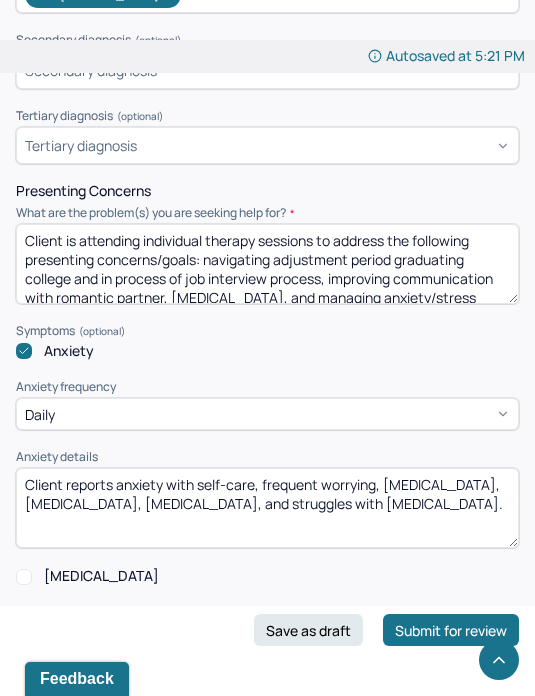 scroll, scrollTop: 1016, scrollLeft: 0, axis: vertical 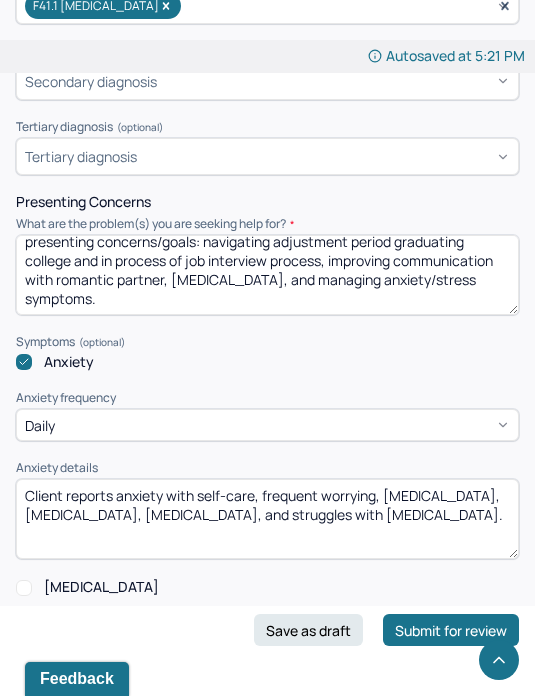 click on "Client is attending individual therapy sessions to address the following presenting concerns/goals: navigating adjustment period graduating college and in process of job interview process, improving communication with romantic partner, [MEDICAL_DATA], and managing anxiety/stress symptoms." at bounding box center [267, 275] 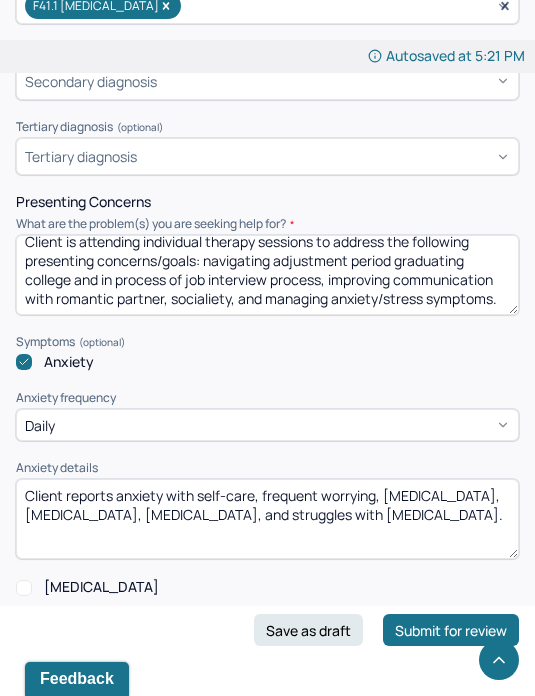 scroll, scrollTop: 13, scrollLeft: 0, axis: vertical 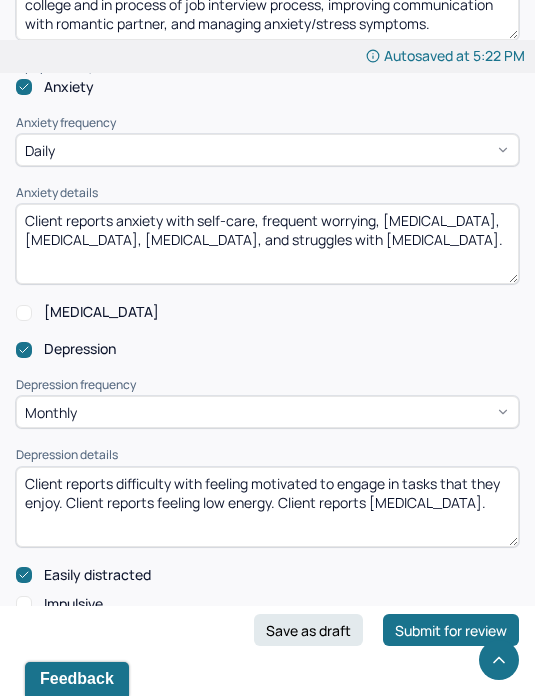 type on "Client is attending individual therapy sessions to address the following presenting concerns/goals: navigating adjustment period graduating college and in process of job interview process, improving communication with romantic partner, and managing anxiety/stress symptoms." 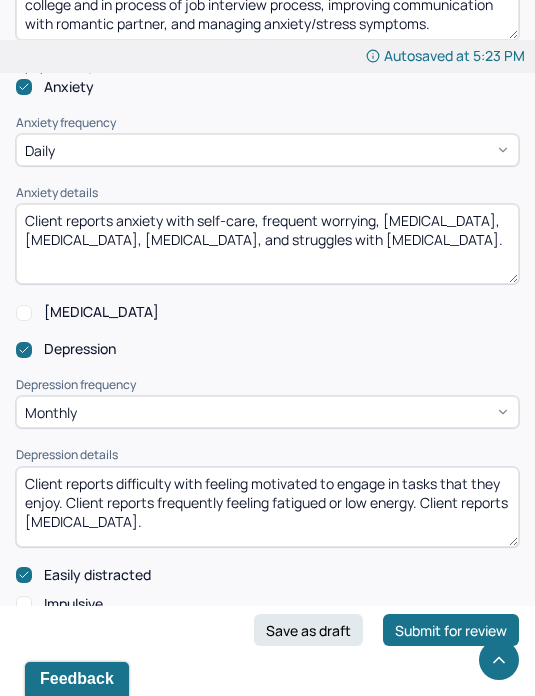 click on "Client reports difficulty with feeling motivated to engage in tasks that they enjoy. Client reports frequently feeling fatigued or low energy. Client reports [MEDICAL_DATA]." at bounding box center (267, 507) 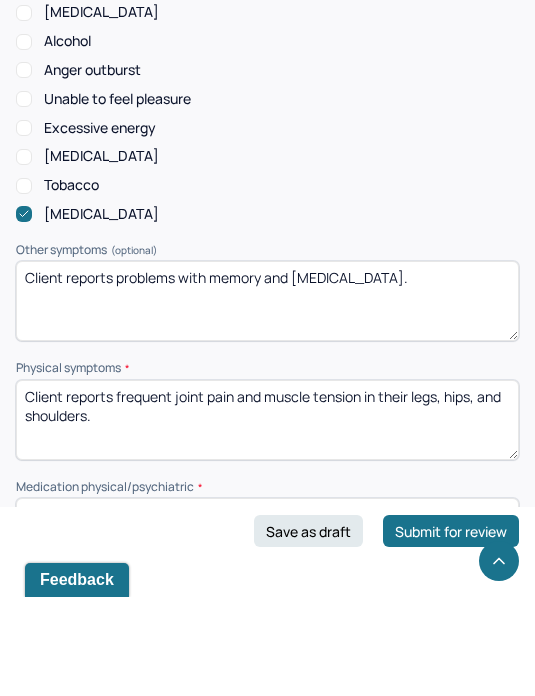 scroll, scrollTop: 1801, scrollLeft: 0, axis: vertical 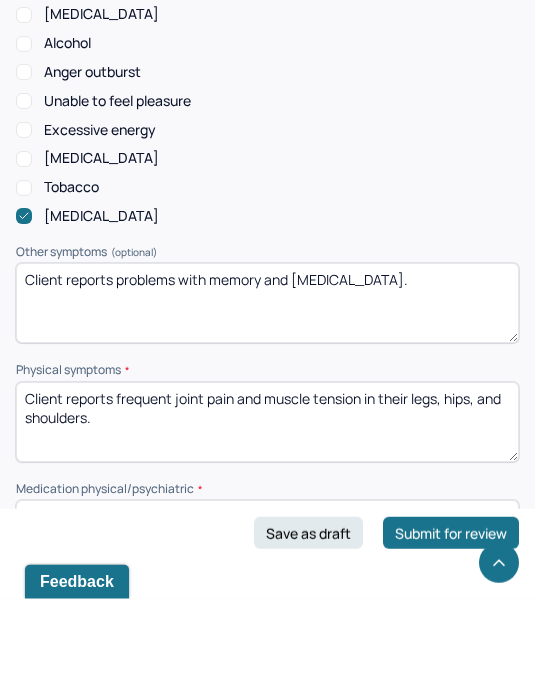 type on "Client reports difficulty with feeling motivated to engage in tasks that they enjoy. Client reports frequently feeling fatigued. Client reports [MEDICAL_DATA]." 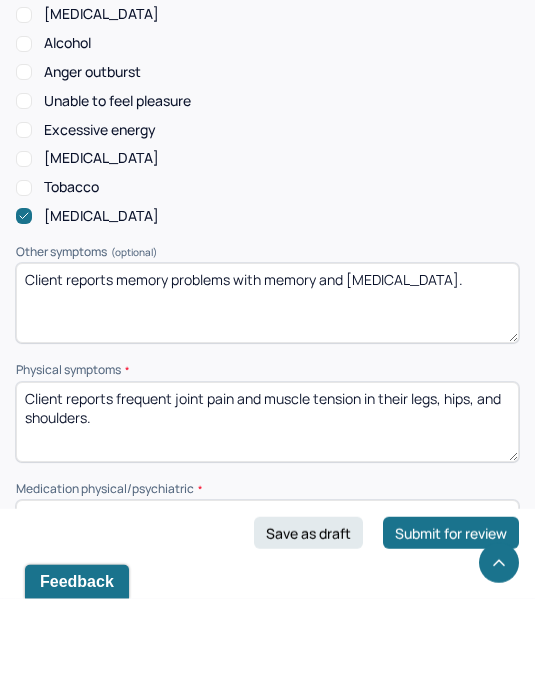 click on "Client reports problems with memory and [MEDICAL_DATA]." at bounding box center (267, 400) 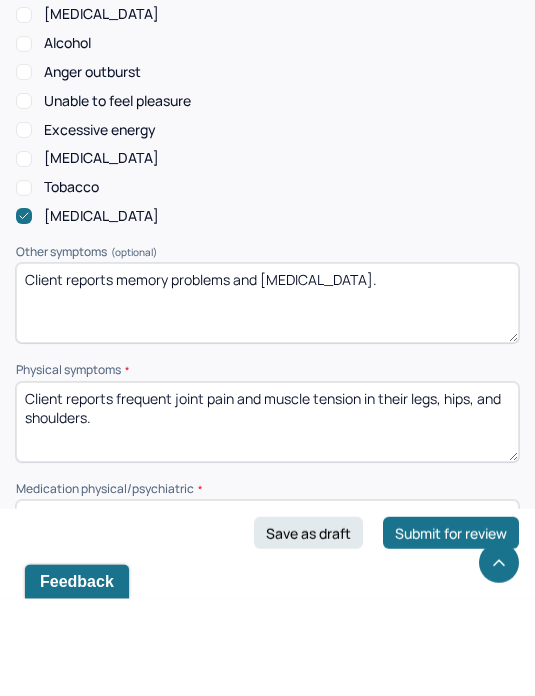 type on "Client reports memory problems and [MEDICAL_DATA]." 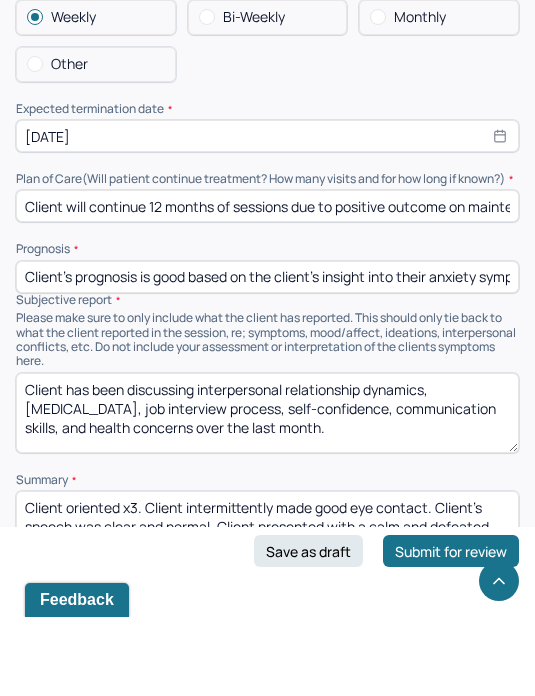 scroll, scrollTop: 5532, scrollLeft: 0, axis: vertical 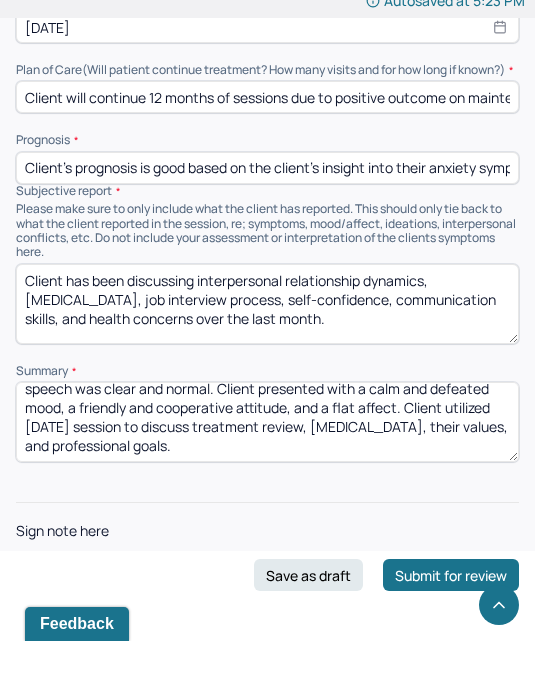 click on "Submit for review" at bounding box center [451, 630] 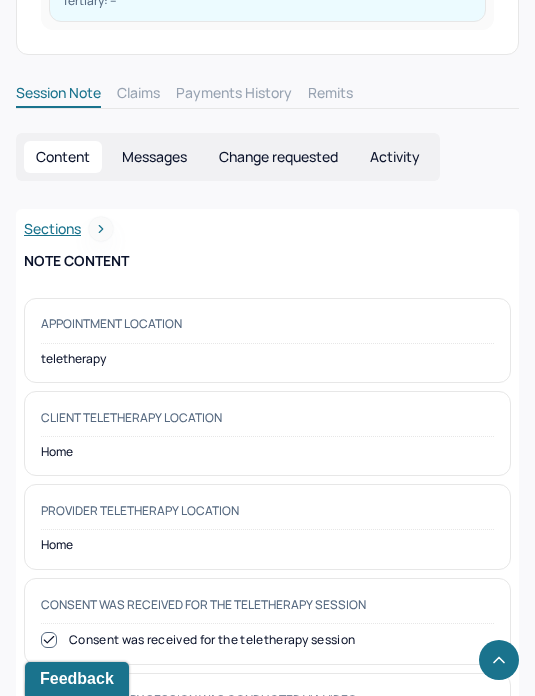 scroll, scrollTop: 0, scrollLeft: 0, axis: both 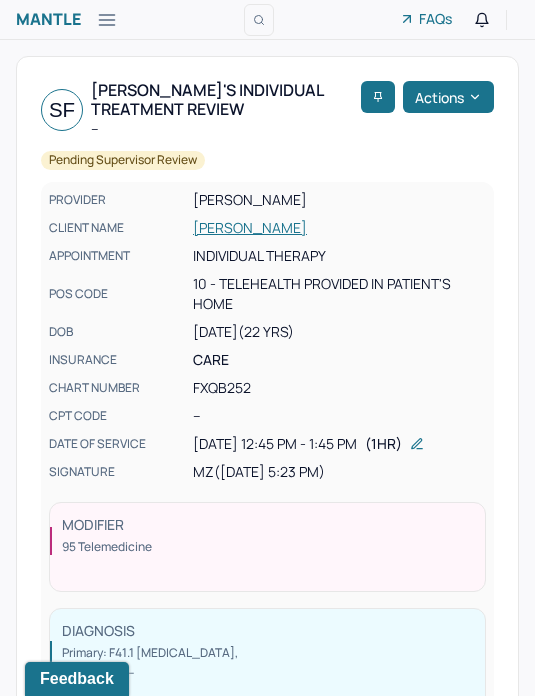 click 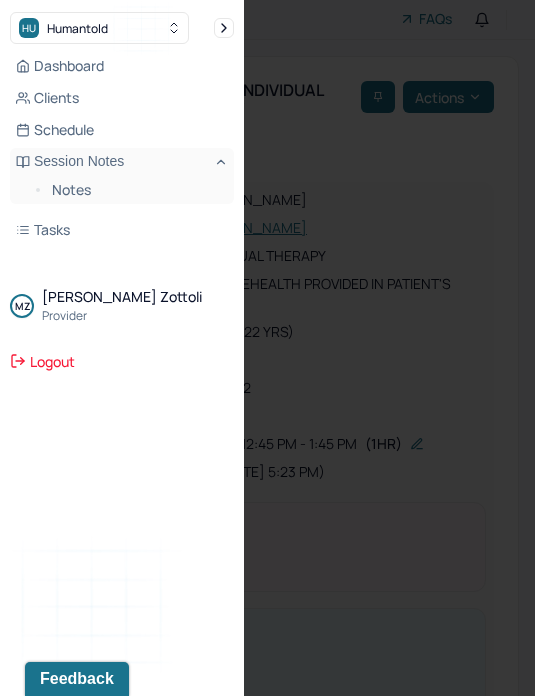 click on "Notes" at bounding box center (135, 190) 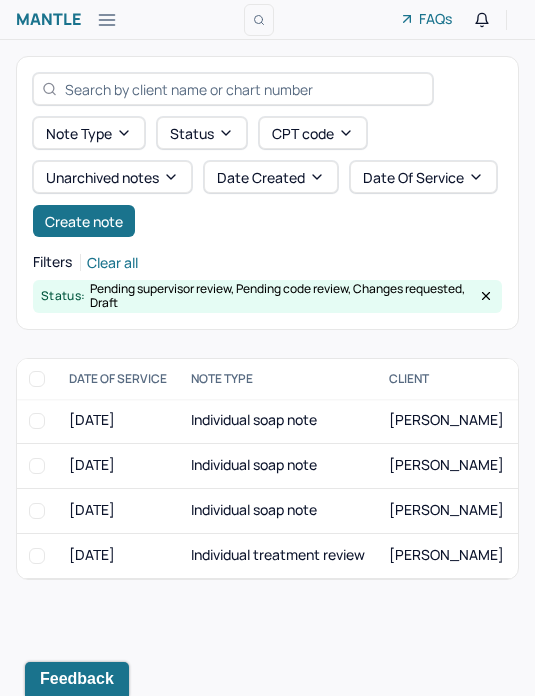 click on "Create note" at bounding box center (84, 221) 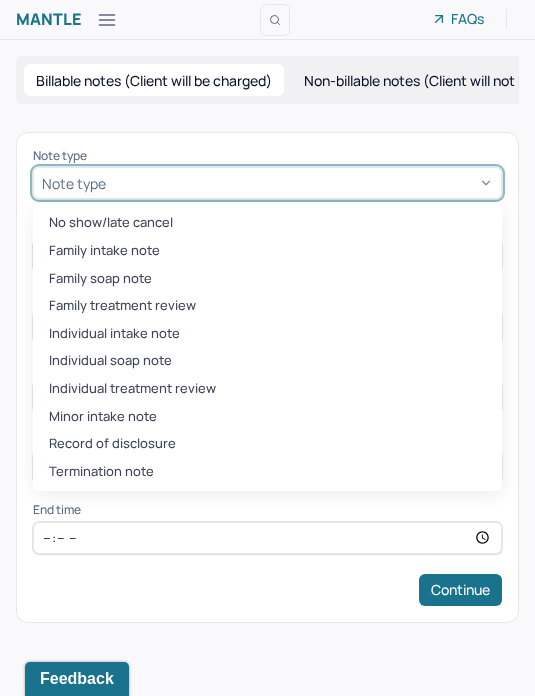 click on "Individual soap note" at bounding box center [267, 361] 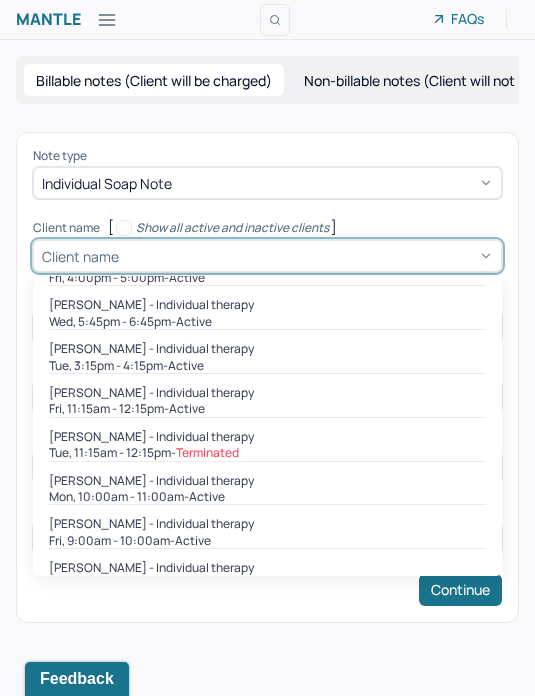 scroll, scrollTop: 382, scrollLeft: 0, axis: vertical 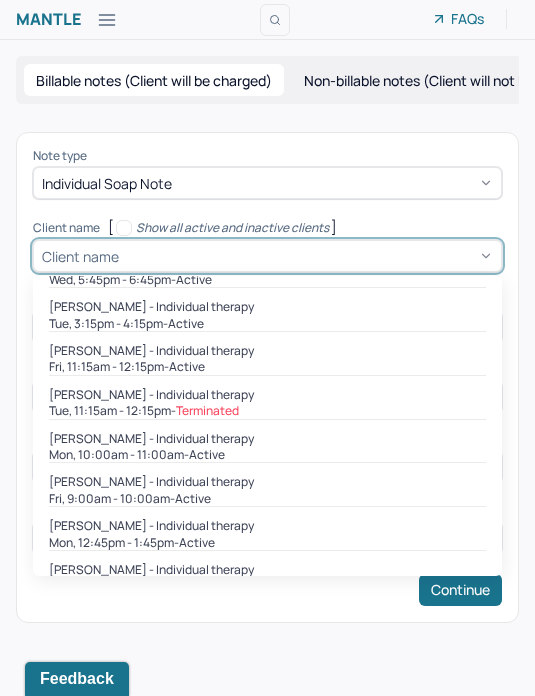 click on "active" at bounding box center [197, 543] 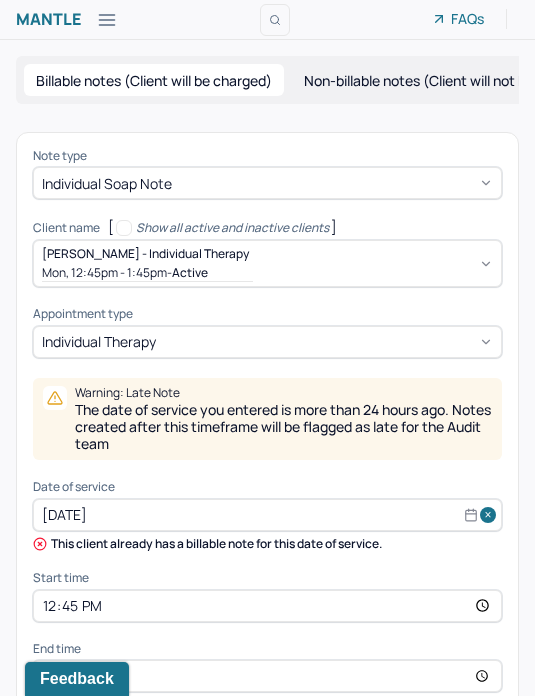 click on "[DATE]" at bounding box center (267, 515) 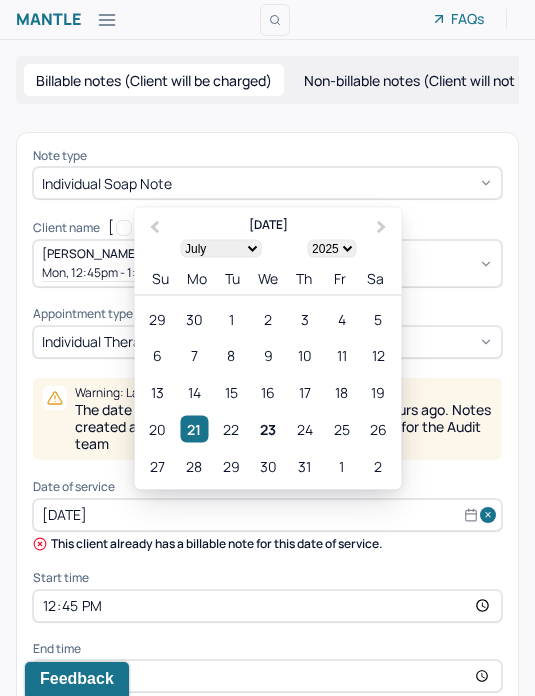 click on "23" at bounding box center [267, 428] 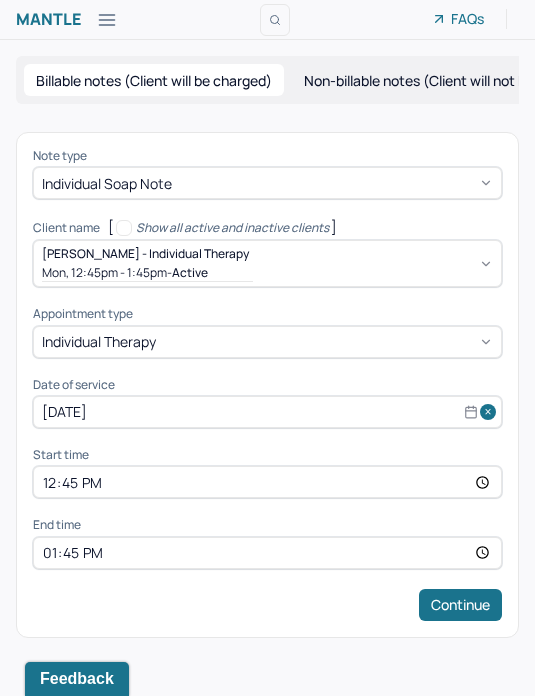 click on "12:45" at bounding box center (267, 482) 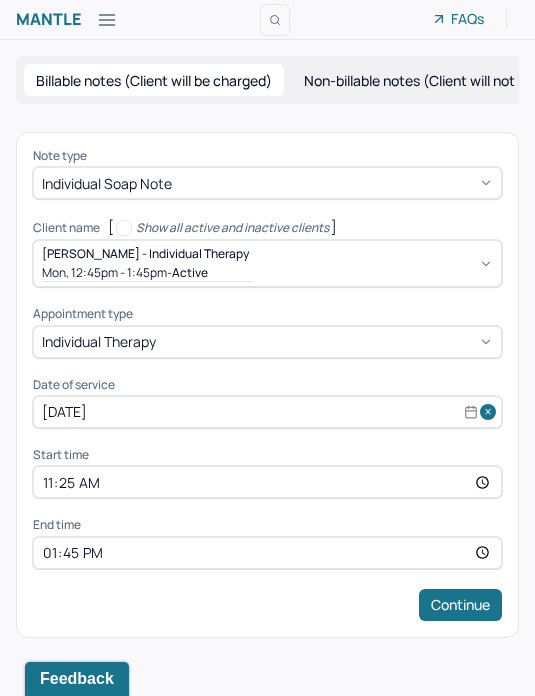 type on "11:15" 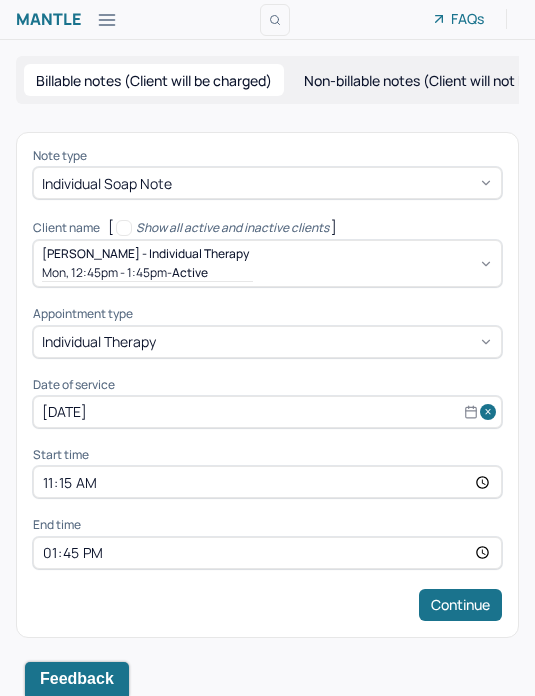 click on "13:45" at bounding box center [267, 553] 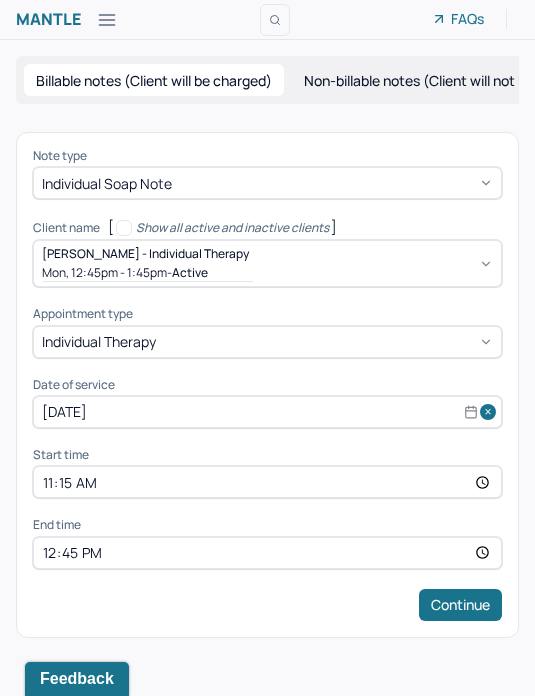 type on "12:15" 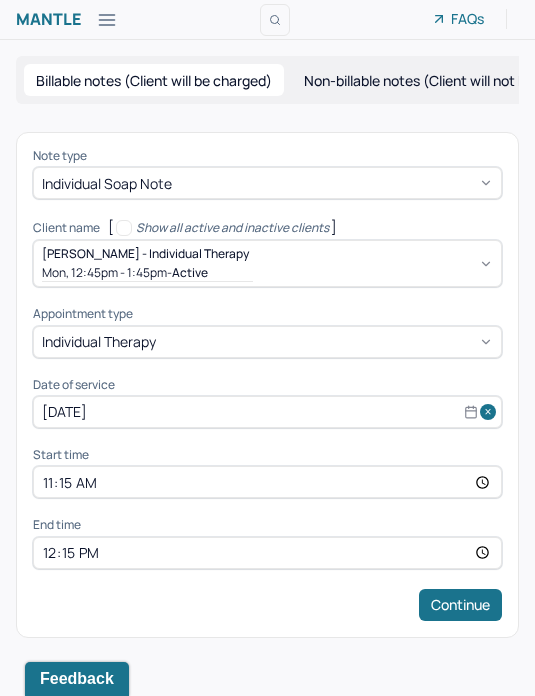 click on "Continue" at bounding box center [460, 605] 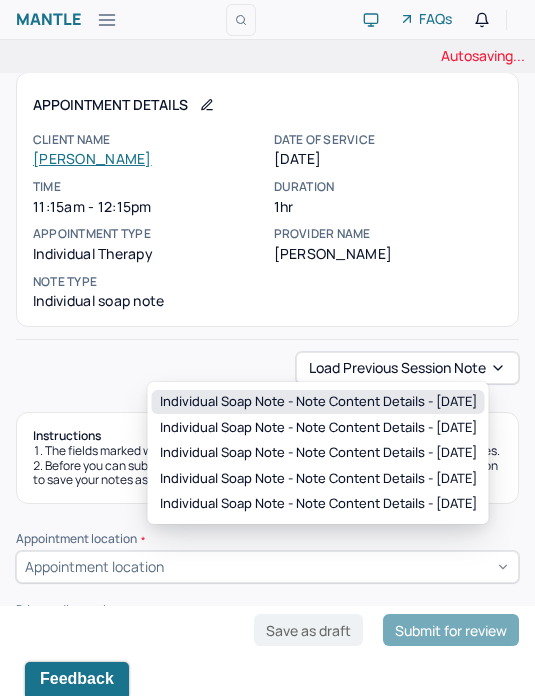 click on "Individual soap note   - Note content Details -   [DATE]" at bounding box center [318, 402] 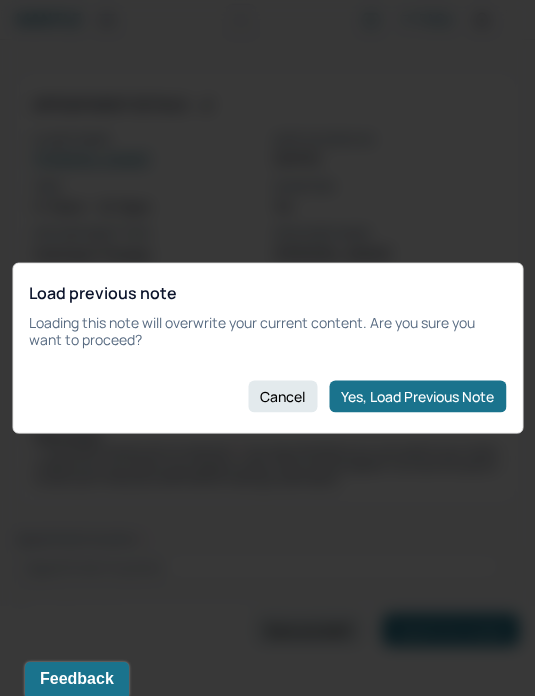 click on "Yes, Load Previous Note" at bounding box center (417, 396) 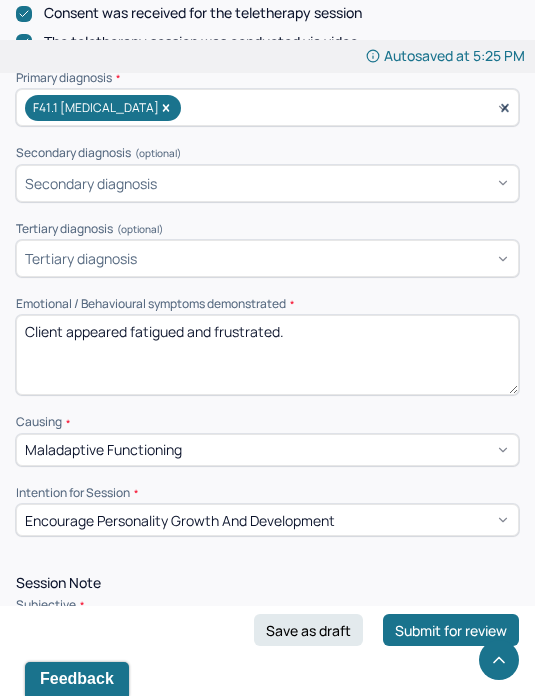 scroll, scrollTop: 962, scrollLeft: 0, axis: vertical 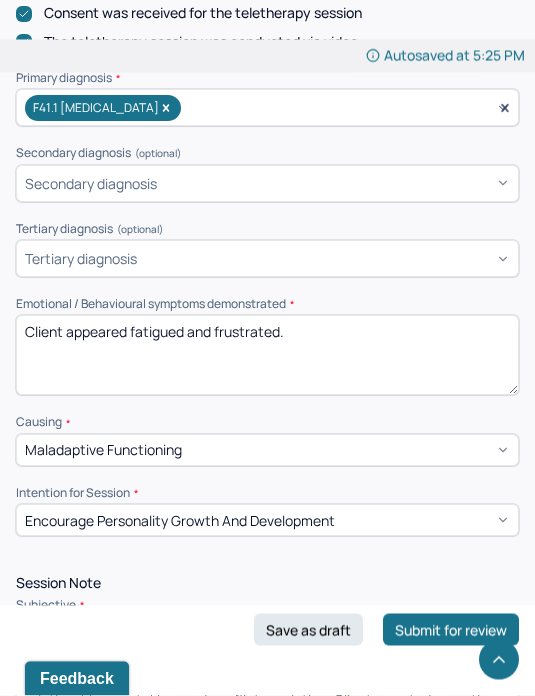 click on "Client appeared fatigued and frustrated." at bounding box center (267, 356) 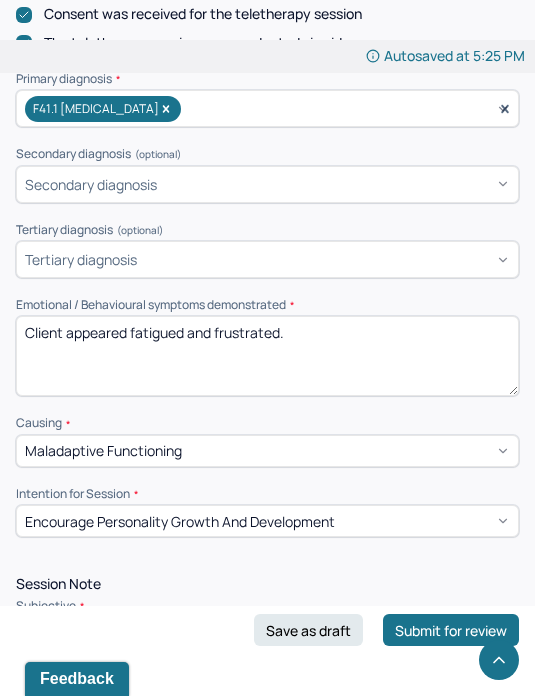 click on "Client appeared fatigued and frustrated." at bounding box center (267, 356) 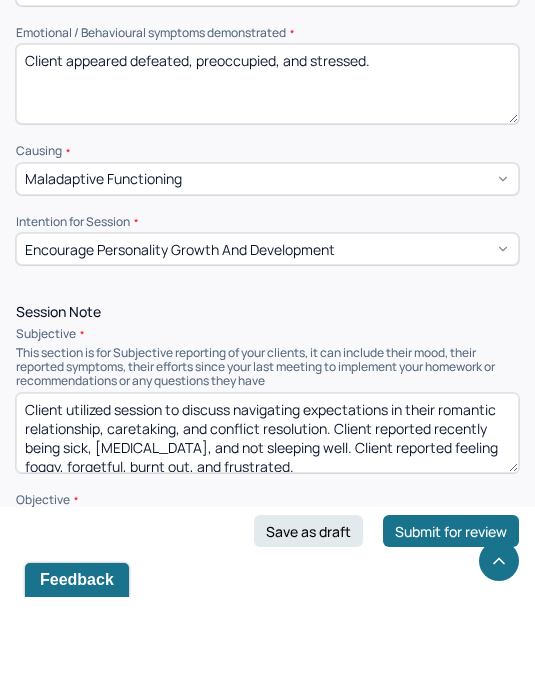 scroll, scrollTop: 1167, scrollLeft: 0, axis: vertical 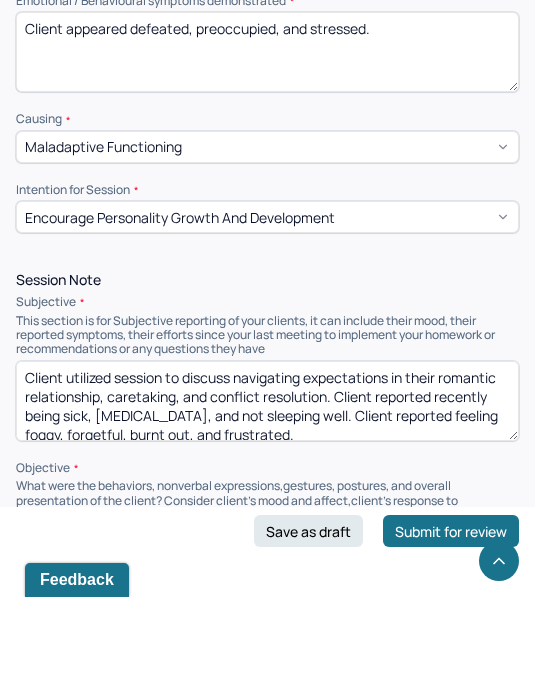 type on "Client appeared defeated, preoccupied, and stressed." 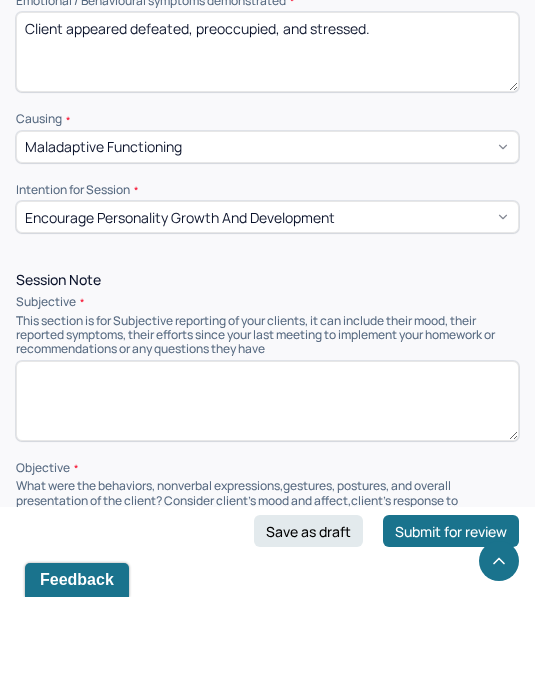 scroll, scrollTop: 0, scrollLeft: 0, axis: both 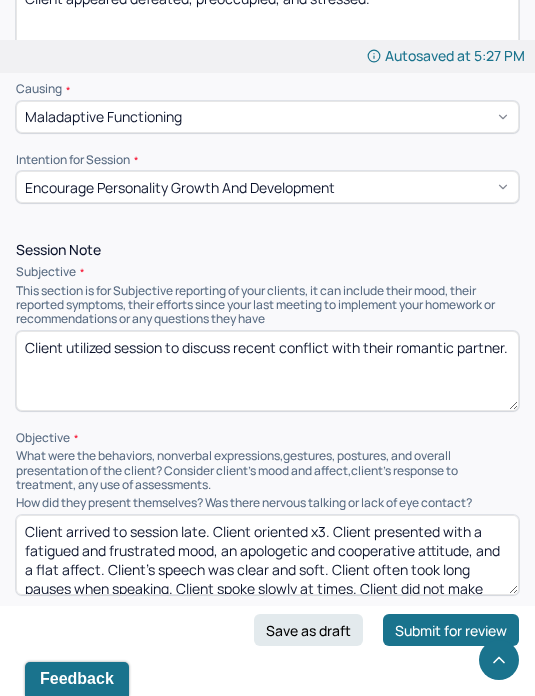 click on "Client utilized session to discuss" at bounding box center (267, 371) 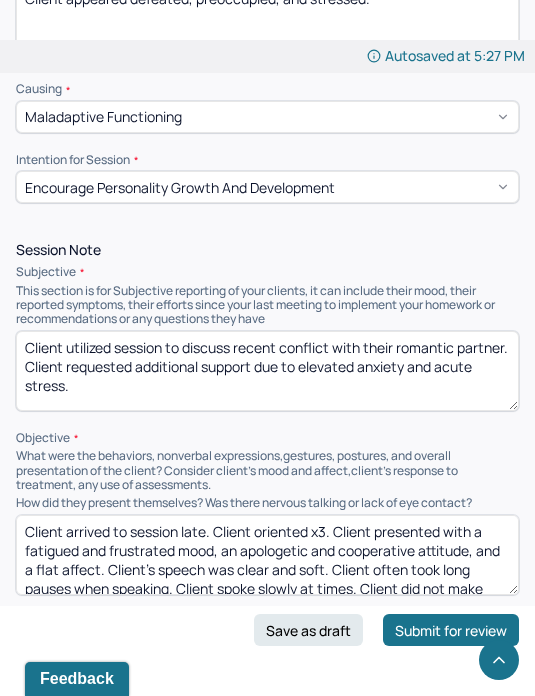 type on "Client utilized session to discuss recent conflict with their romantic partner. Client requested additional support due to elevated anxiety and acute stress." 